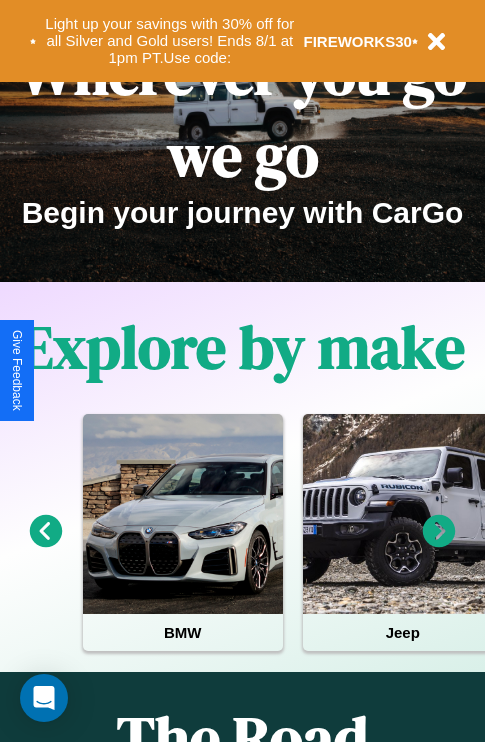 scroll, scrollTop: 308, scrollLeft: 0, axis: vertical 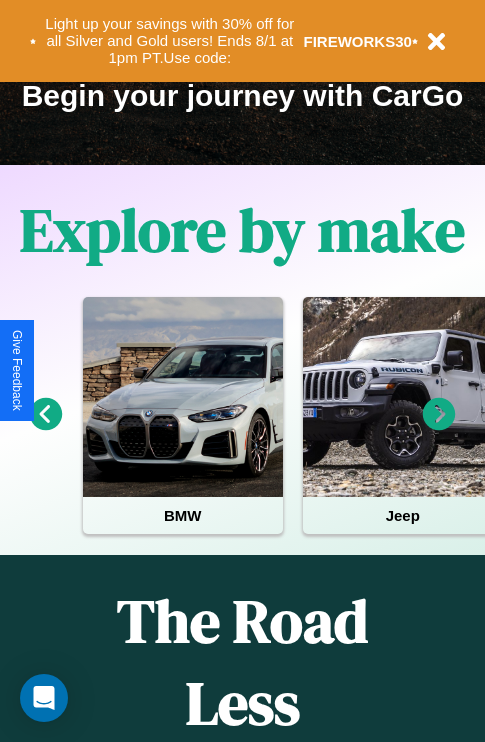 click 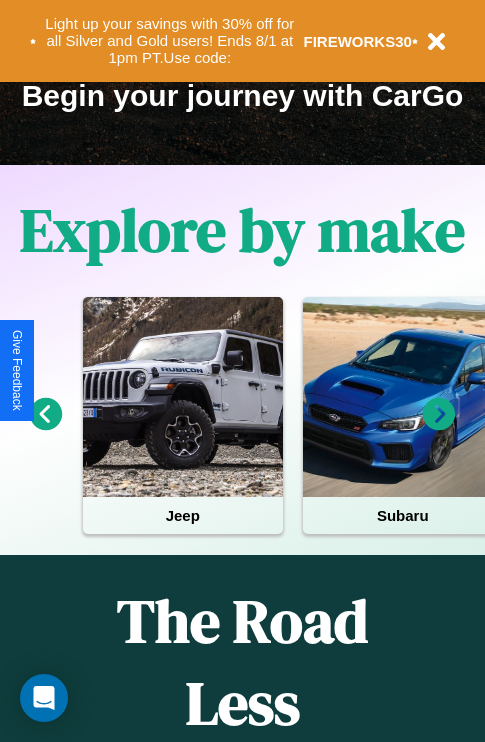 click 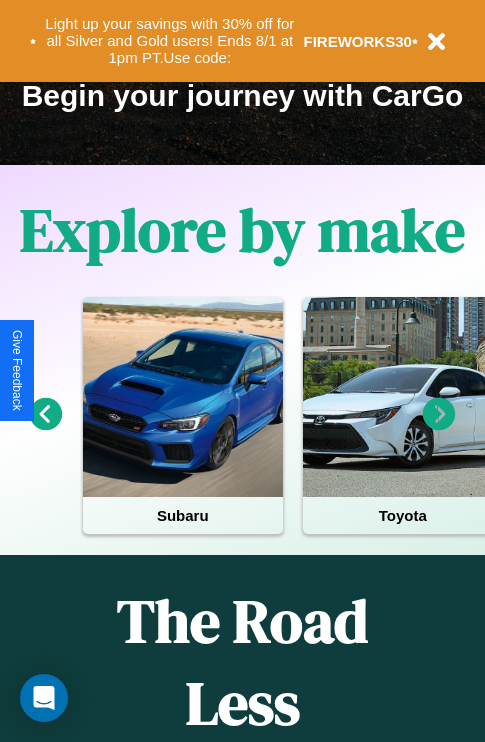 click 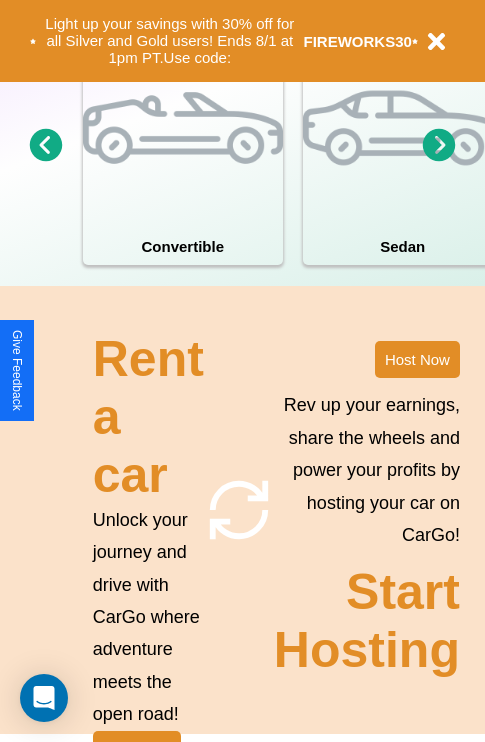 scroll, scrollTop: 1558, scrollLeft: 0, axis: vertical 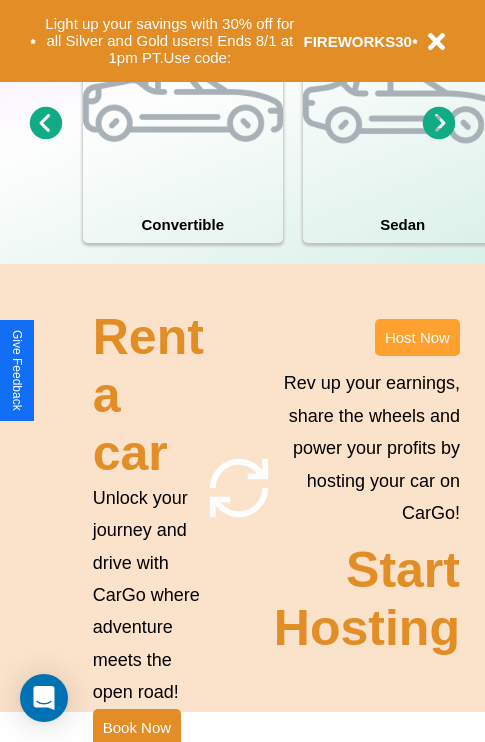 click on "Host Now" at bounding box center (417, 337) 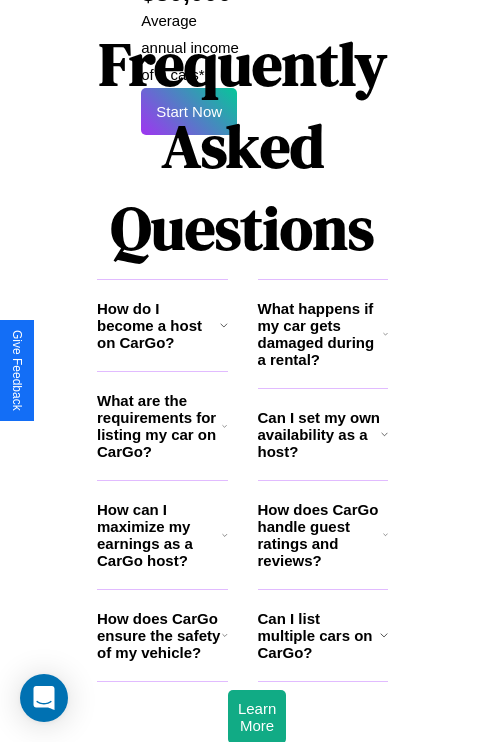 scroll, scrollTop: 3255, scrollLeft: 0, axis: vertical 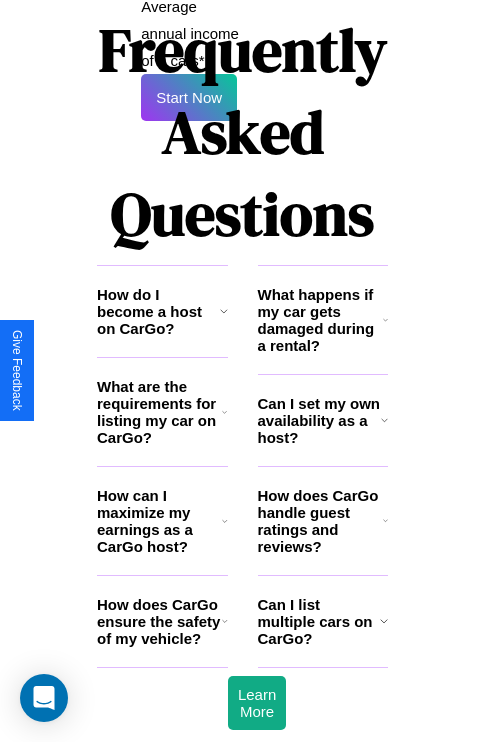 click on "How do I become a host on CarGo?" at bounding box center (158, 311) 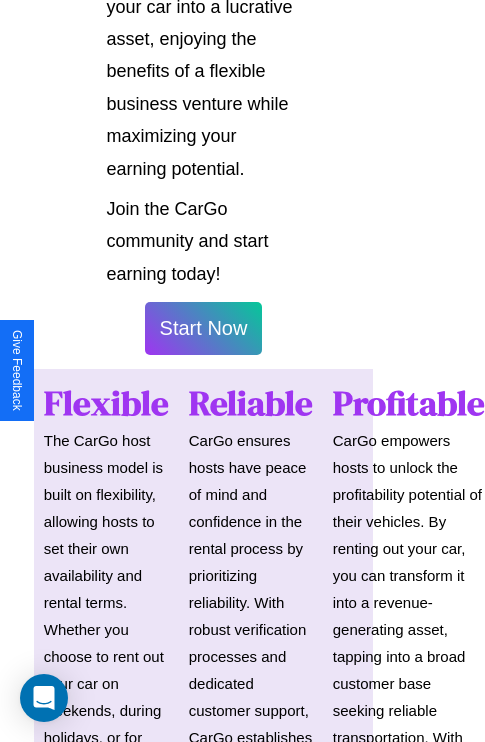 scroll, scrollTop: 1417, scrollLeft: 39, axis: both 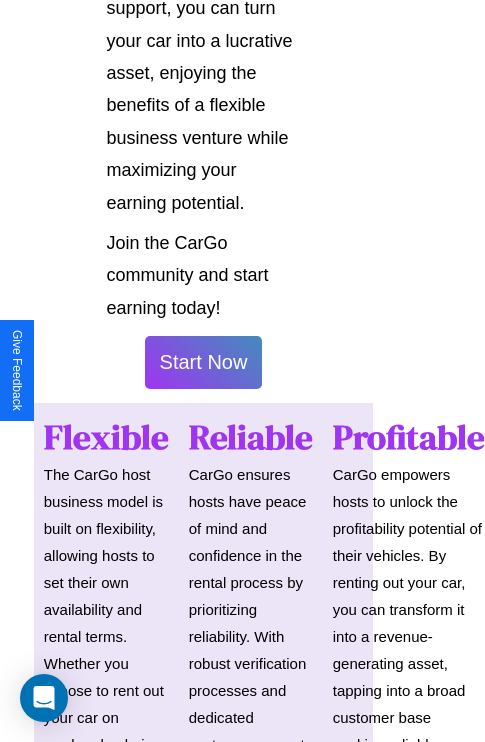 click on "Start Now" at bounding box center (204, 362) 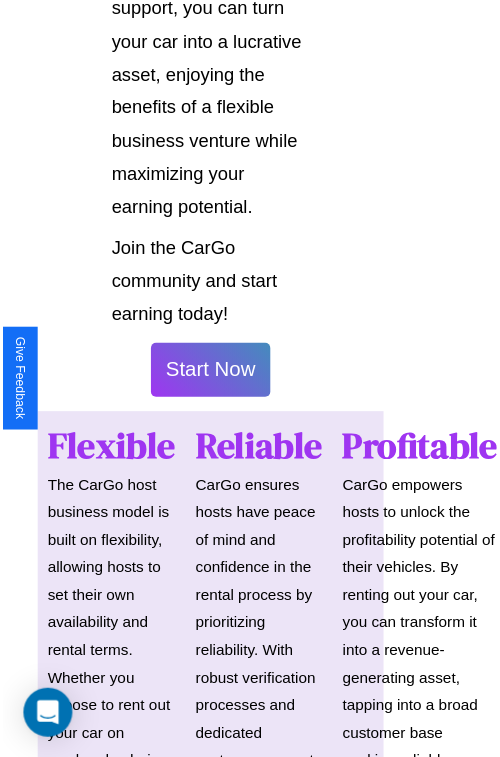 scroll, scrollTop: 1417, scrollLeft: 34, axis: both 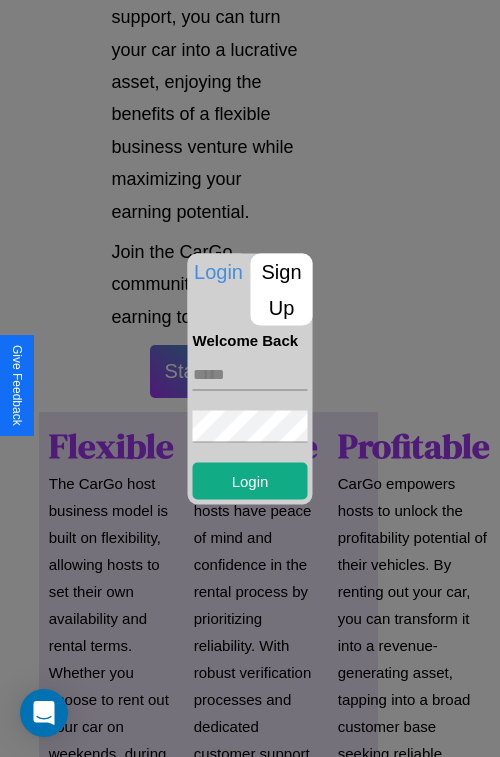 click at bounding box center [250, 374] 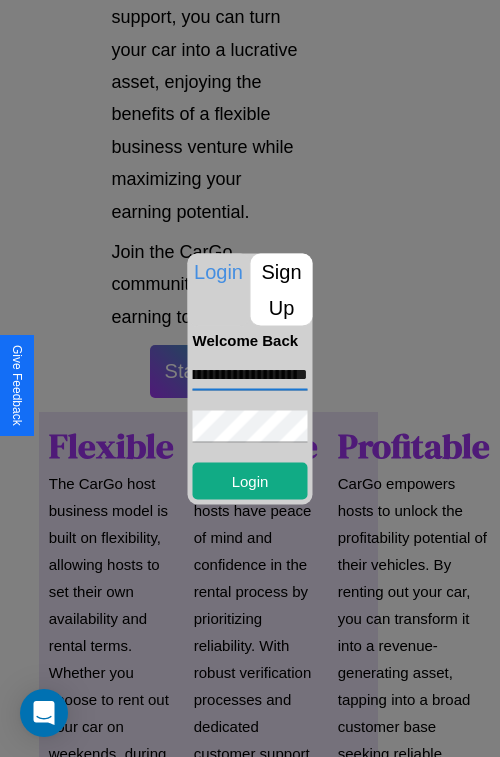 scroll, scrollTop: 0, scrollLeft: 79, axis: horizontal 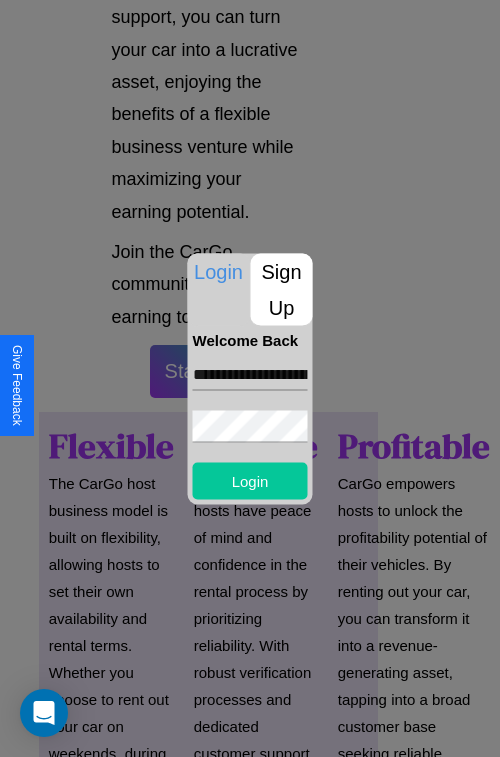 click on "Login" at bounding box center (250, 480) 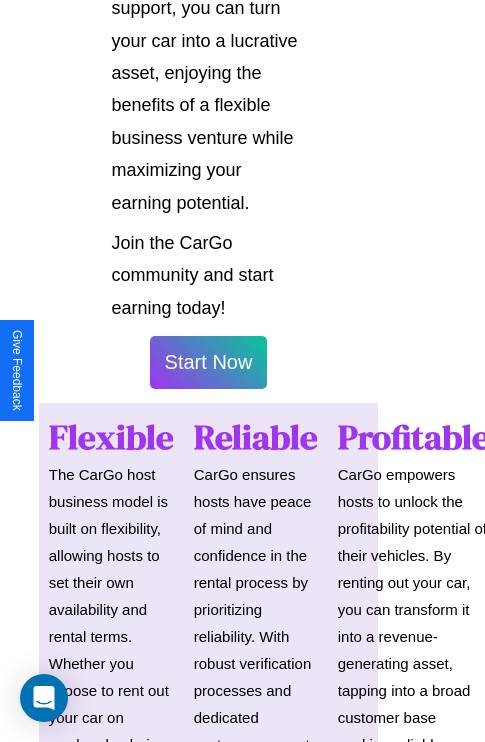 scroll, scrollTop: 1419, scrollLeft: 34, axis: both 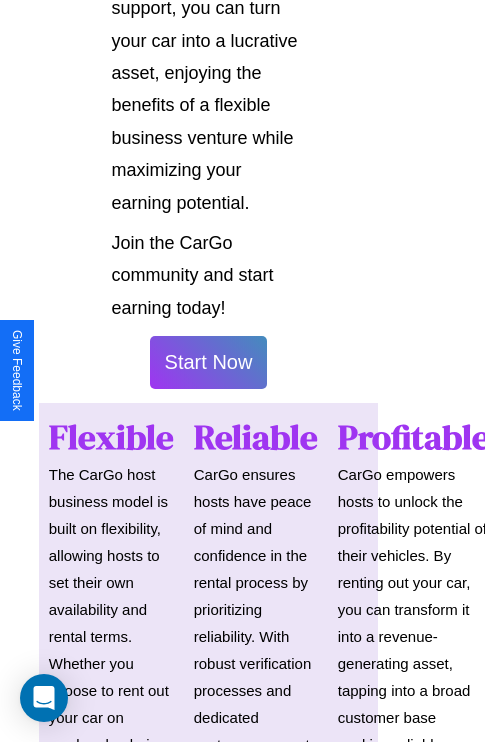 click on "Start Now" at bounding box center (209, 362) 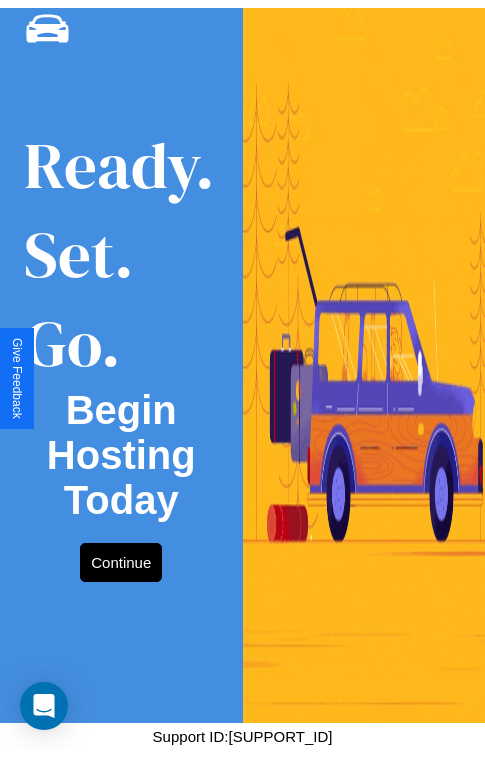 scroll, scrollTop: 0, scrollLeft: 0, axis: both 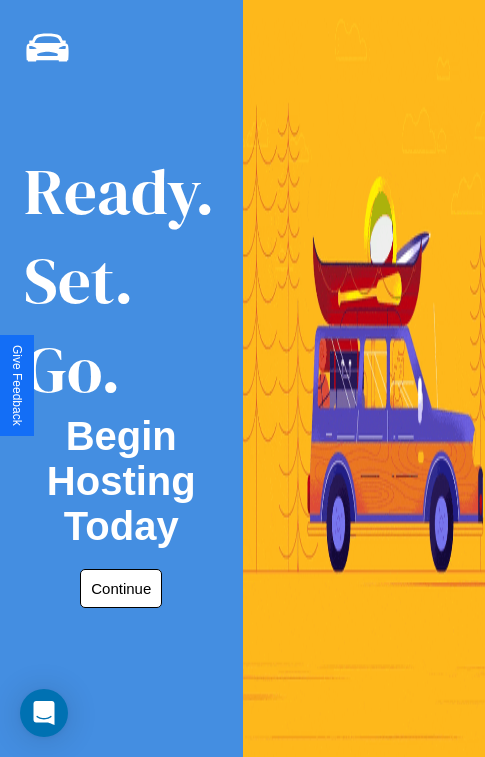 click on "Continue" at bounding box center (121, 588) 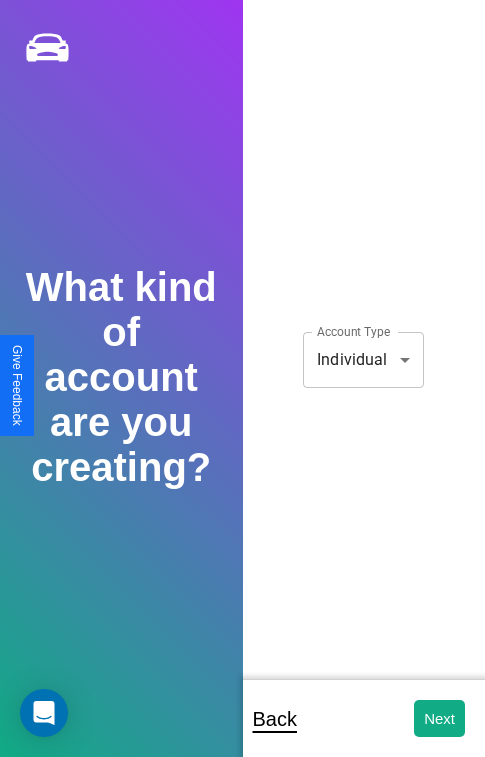 click on "**********" at bounding box center (242, 392) 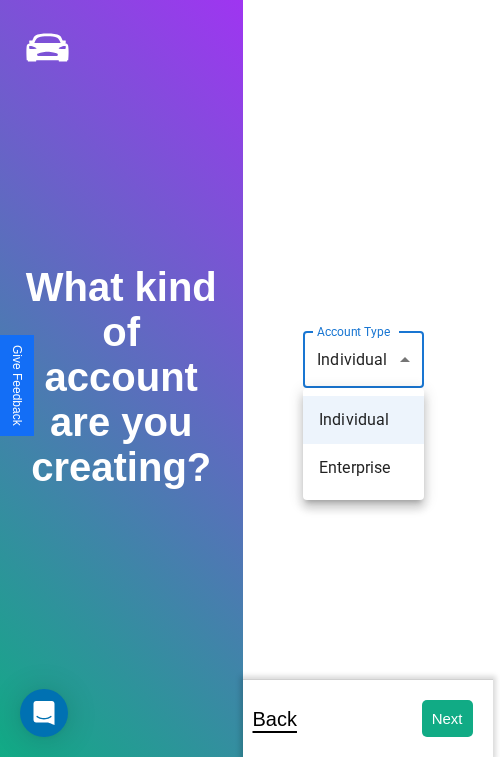 click on "Individual" at bounding box center (363, 420) 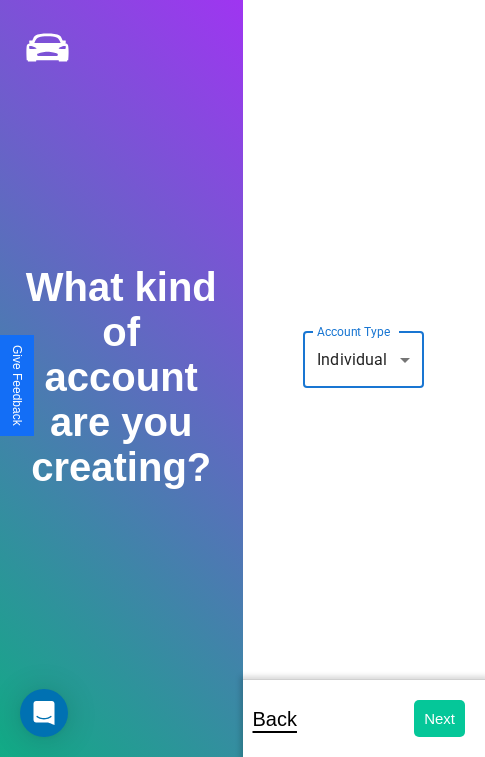 click on "Next" at bounding box center [439, 718] 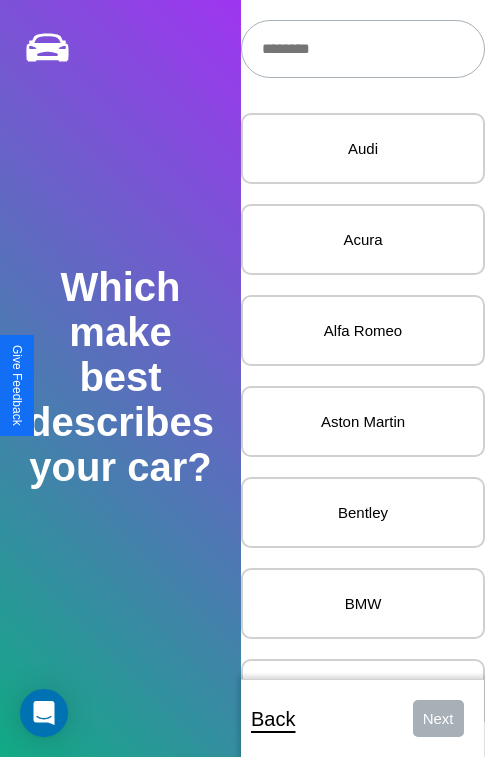 scroll, scrollTop: 24, scrollLeft: 0, axis: vertical 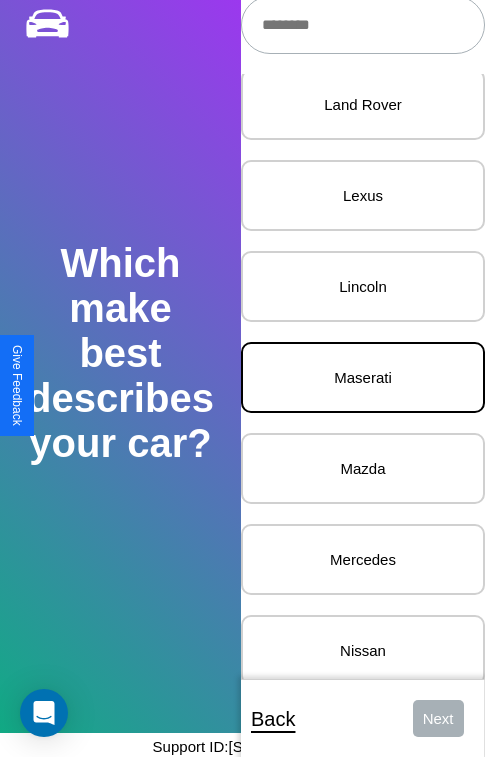 click on "Maserati" at bounding box center (363, 377) 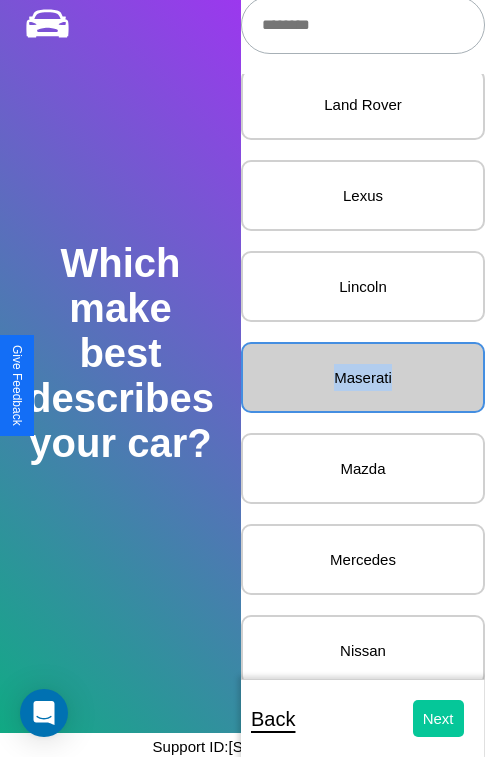 click on "Next" at bounding box center [438, 718] 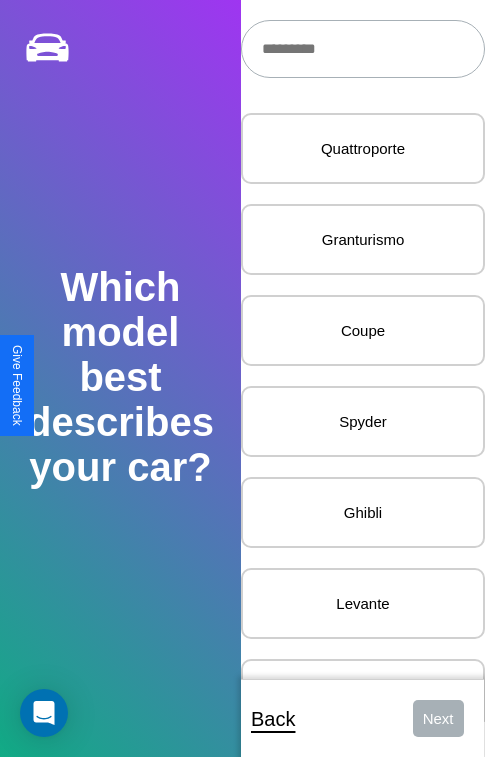 scroll, scrollTop: 27, scrollLeft: 0, axis: vertical 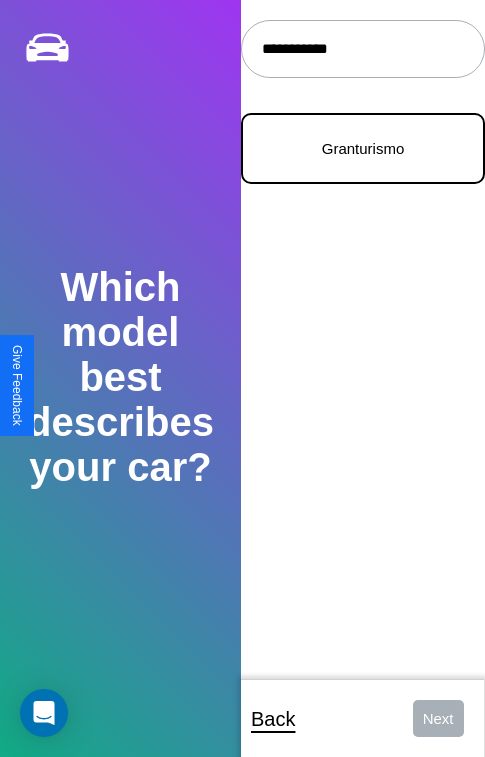 type on "**********" 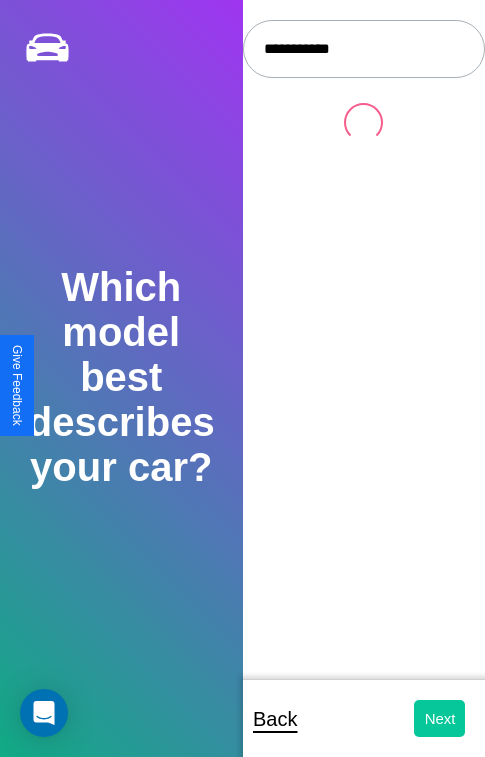 click on "Next" at bounding box center [439, 718] 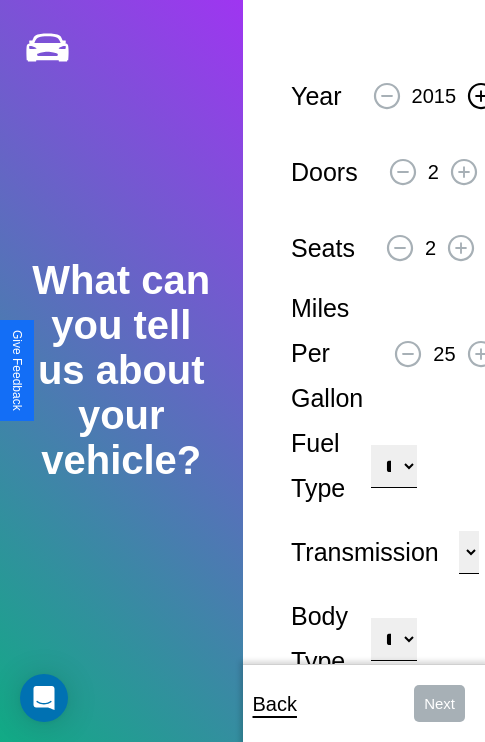 click 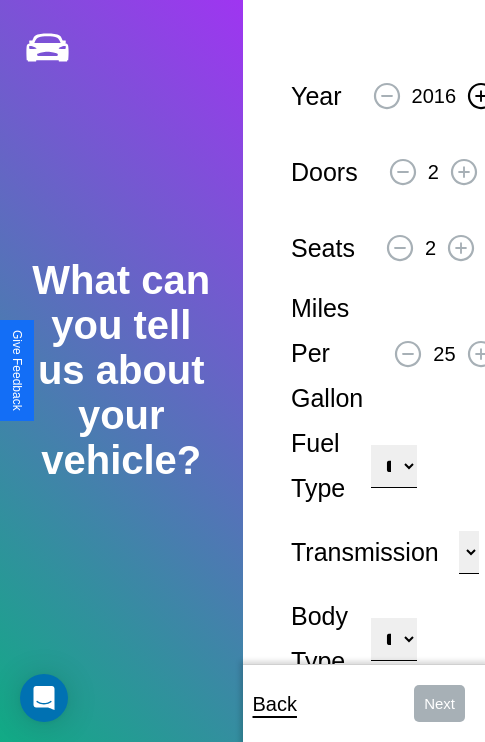 click 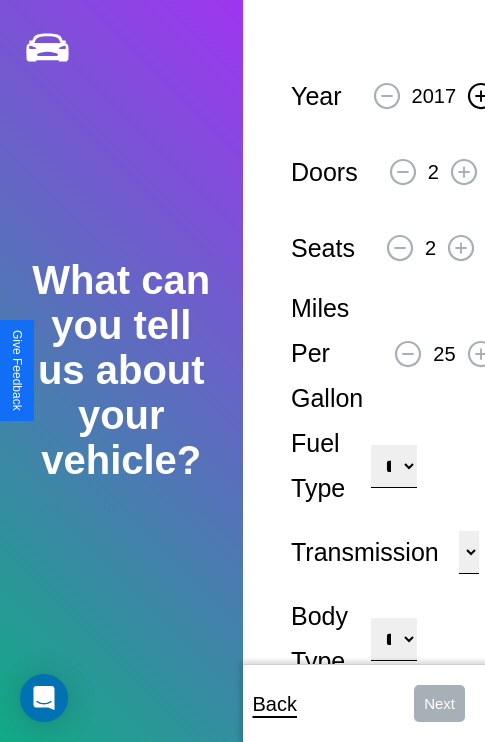 click 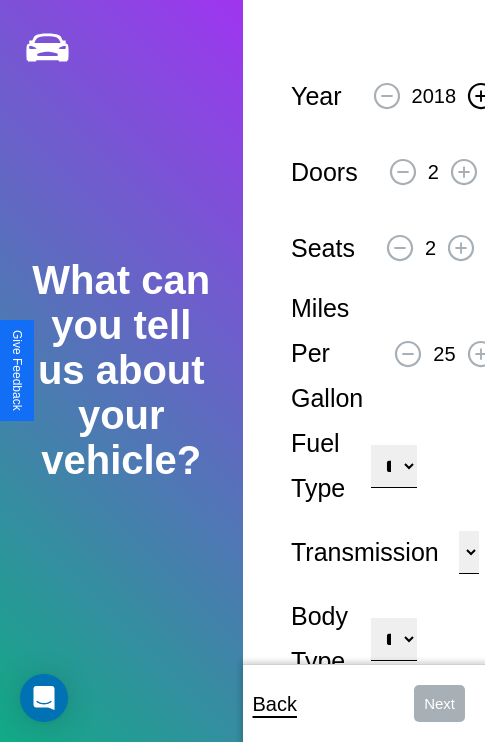 click 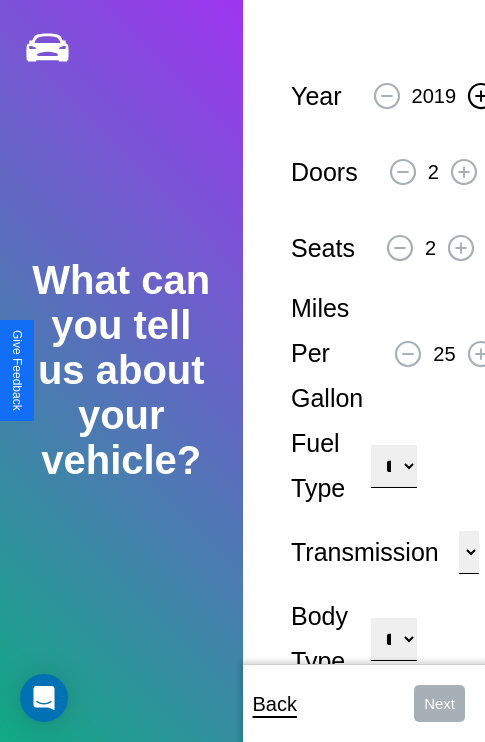 click 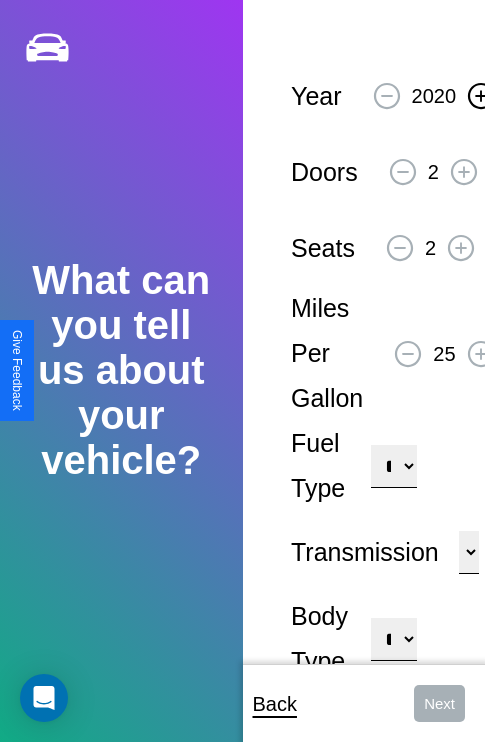 click 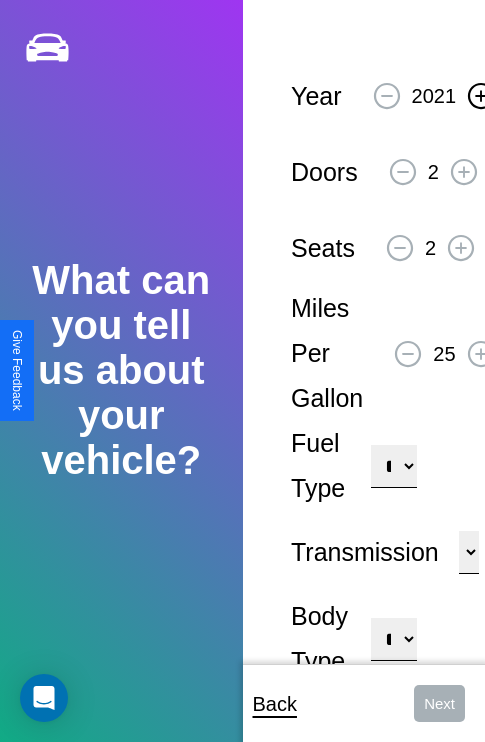 click 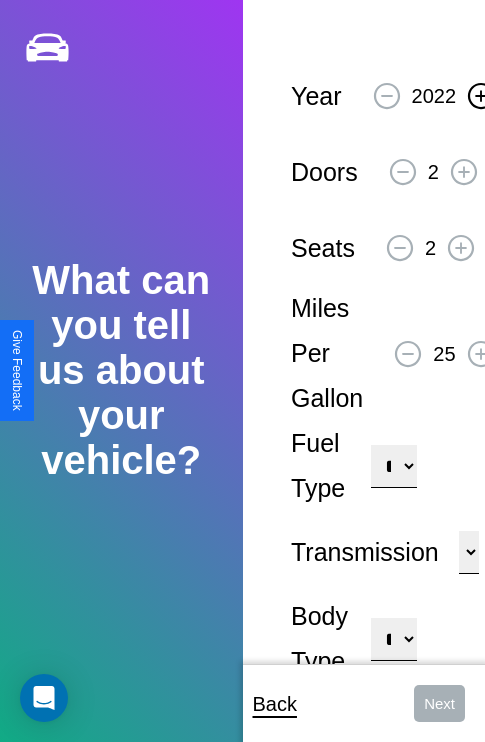 click 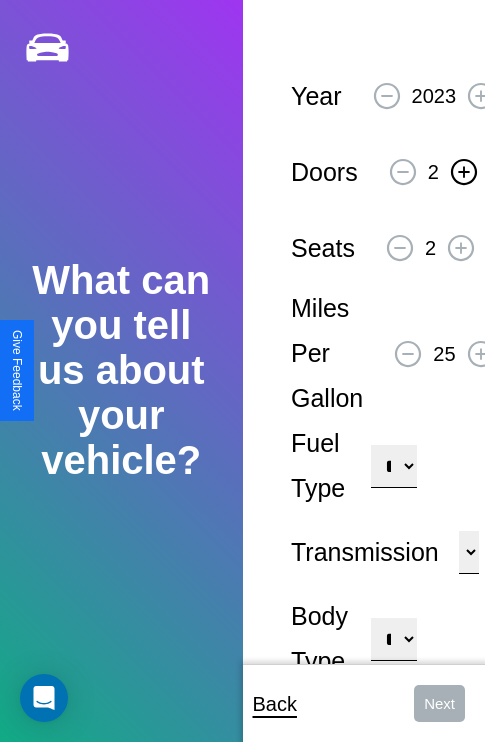 click 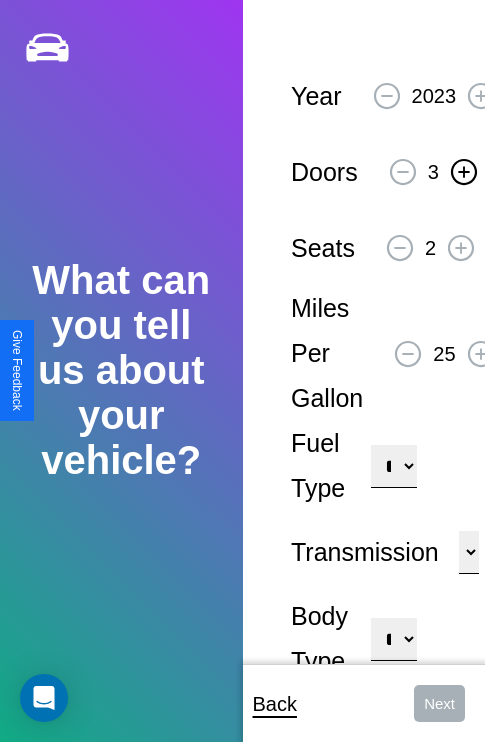 click 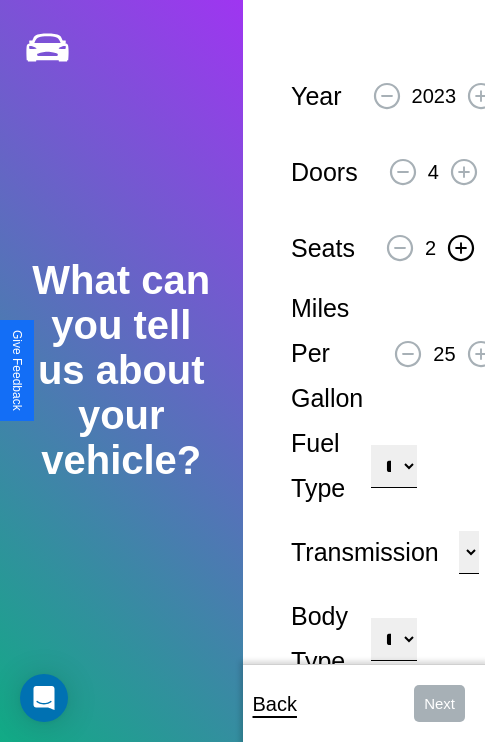 click 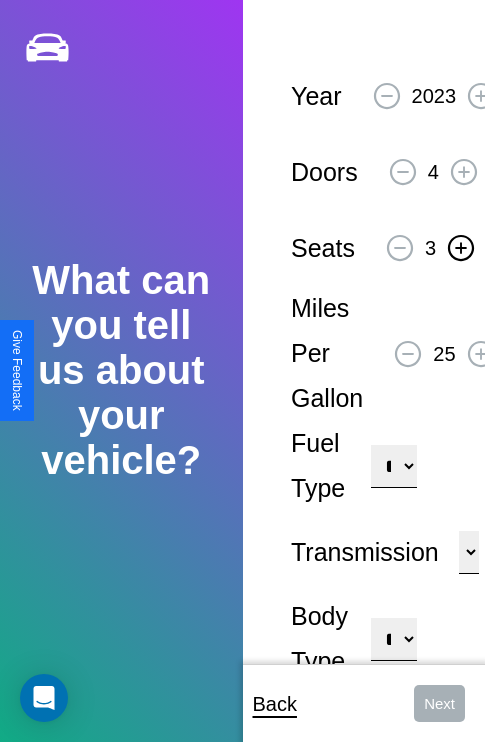 click 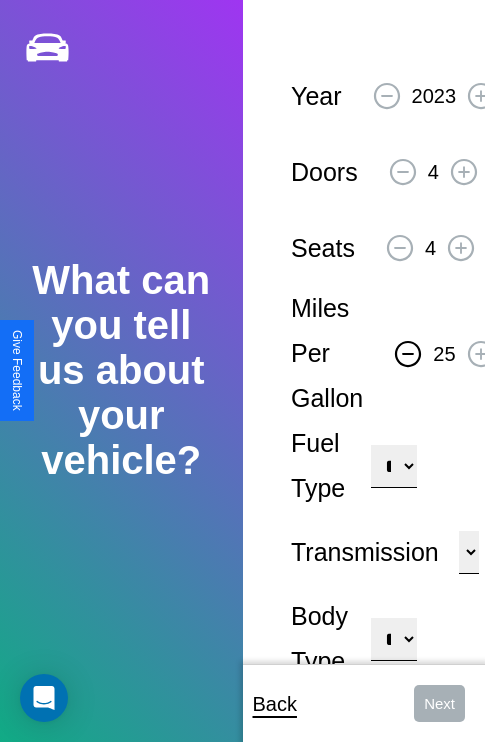 click 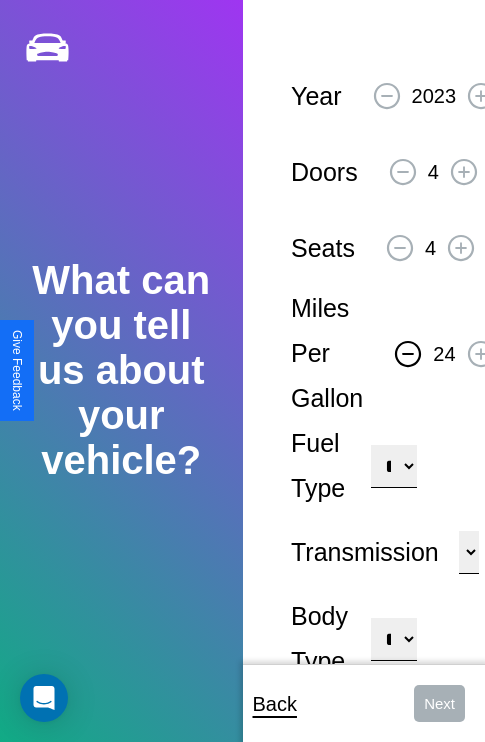 click 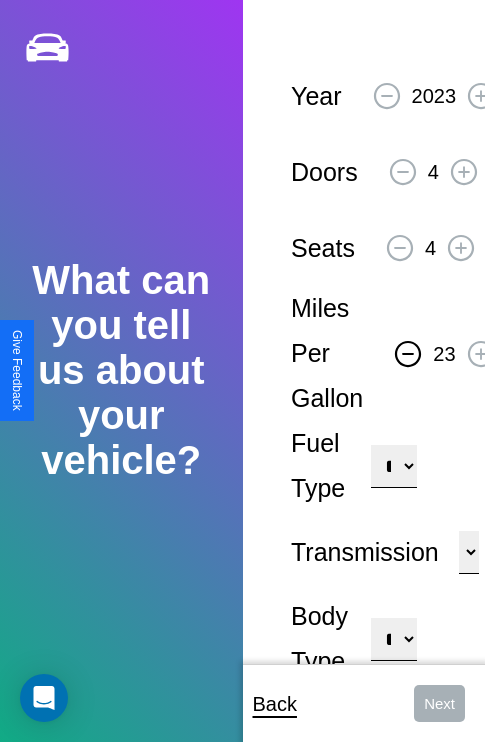 click 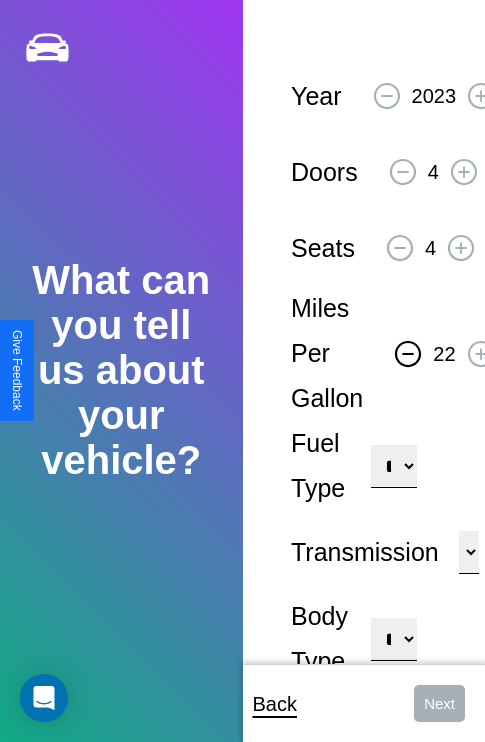 click 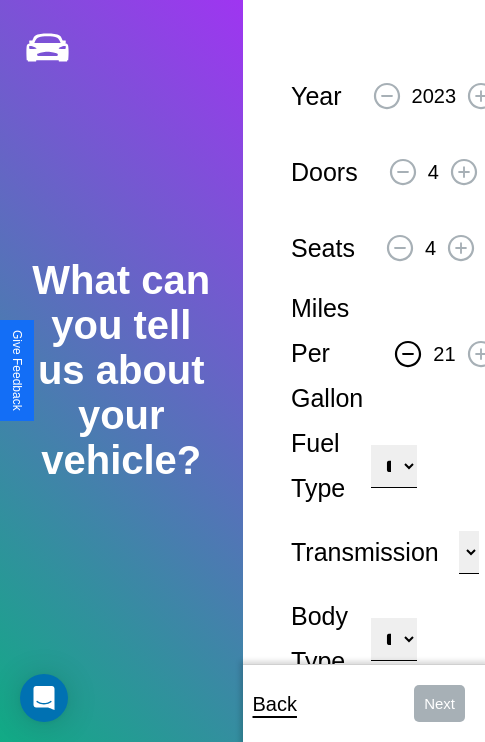 click 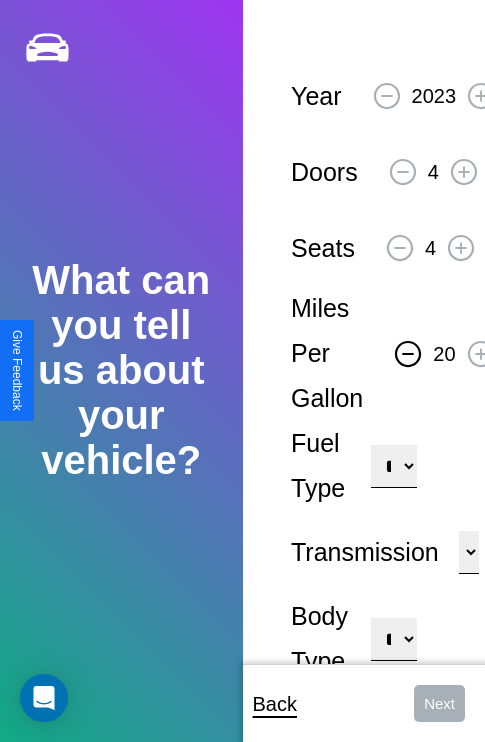 click 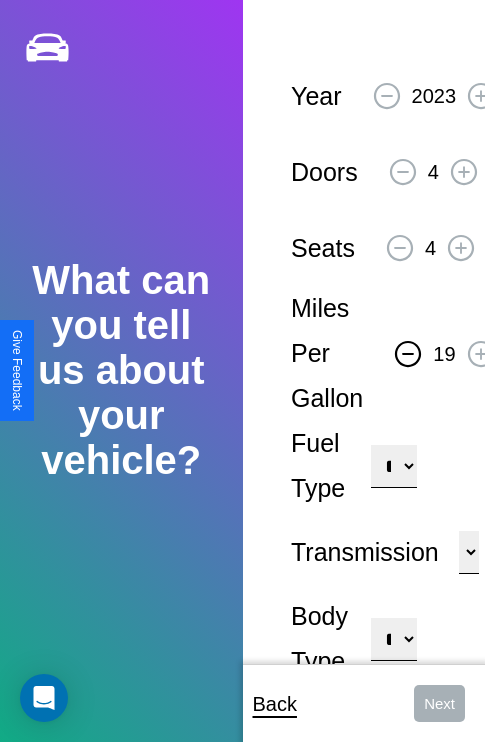 click 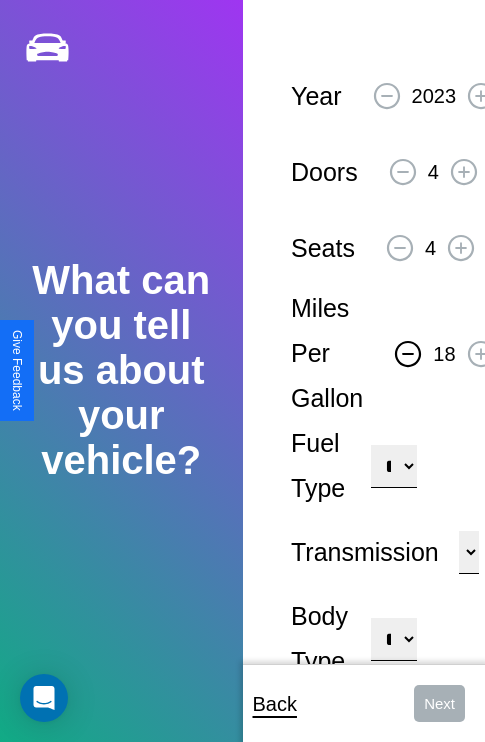 click 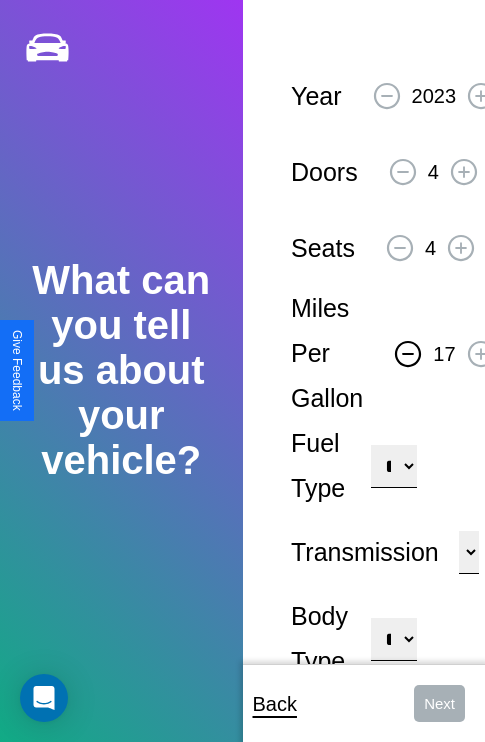 click 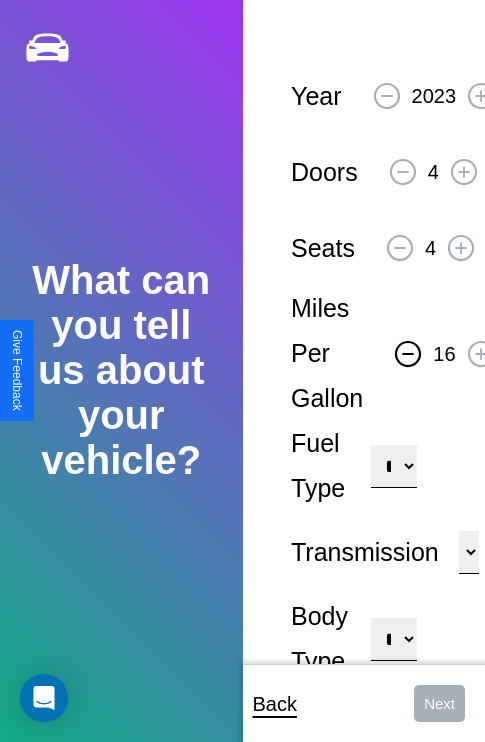click 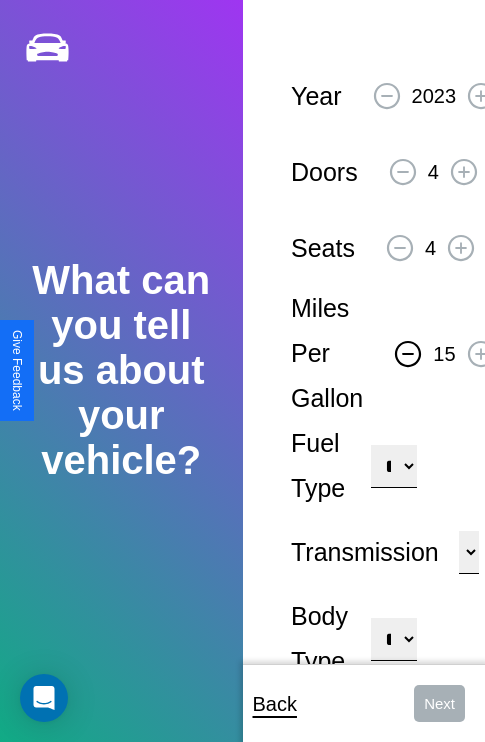 click on "**********" at bounding box center [393, 466] 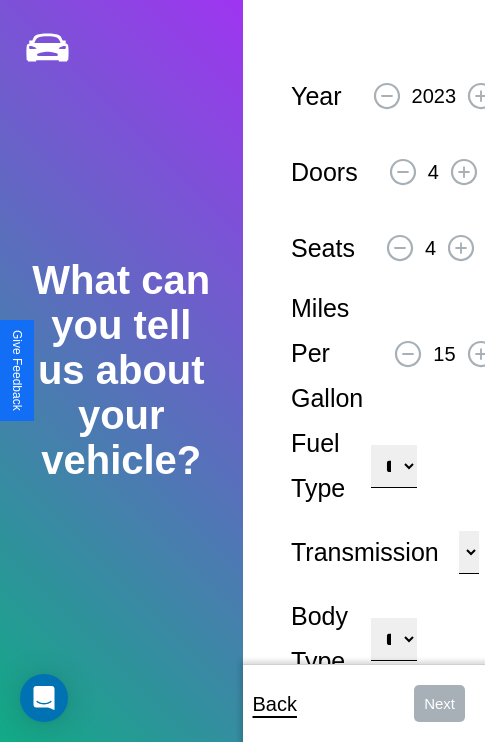 select on "***" 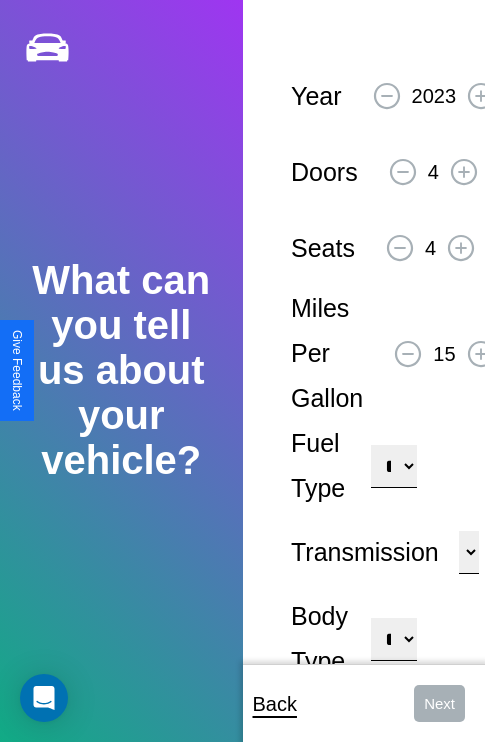 click on "****** ********* ******" at bounding box center [469, 552] 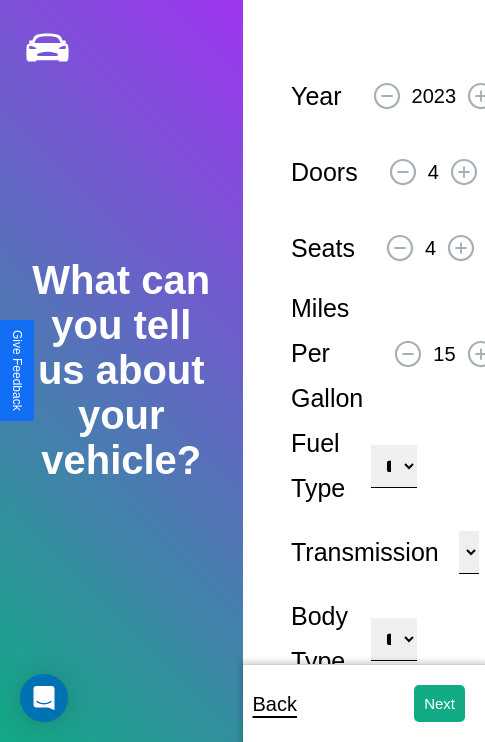 click on "**********" at bounding box center [393, 639] 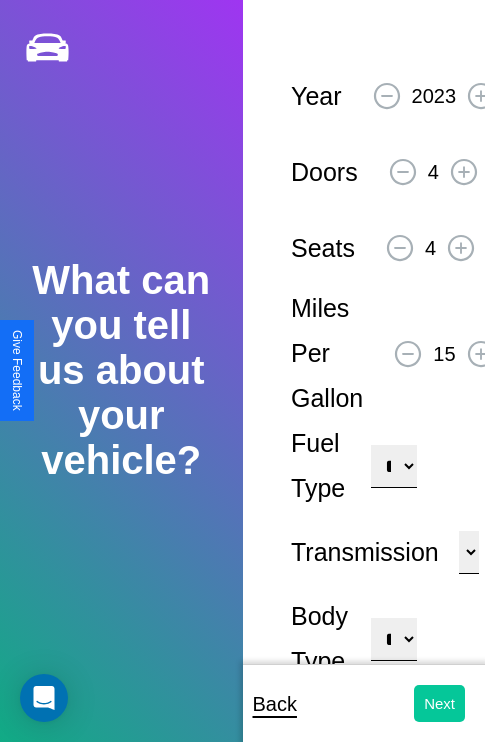 click on "Next" at bounding box center (439, 703) 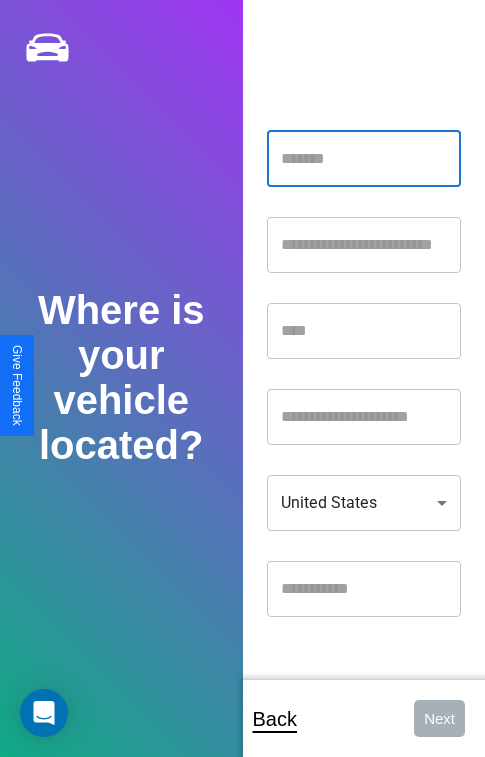 click at bounding box center [364, 159] 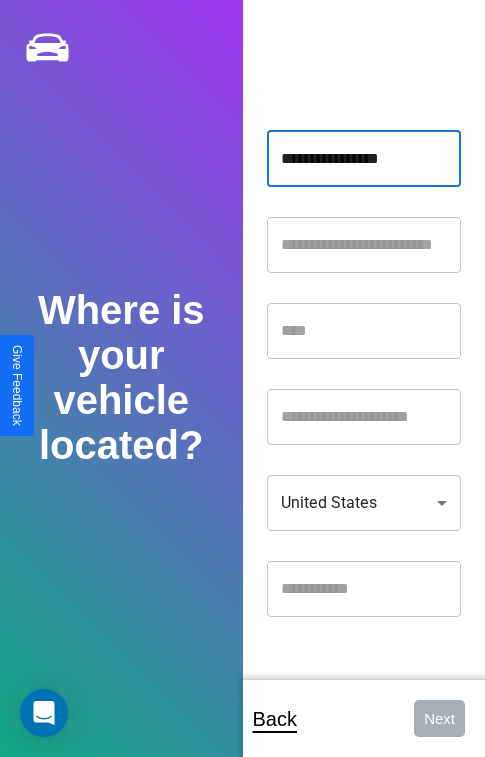 type on "**********" 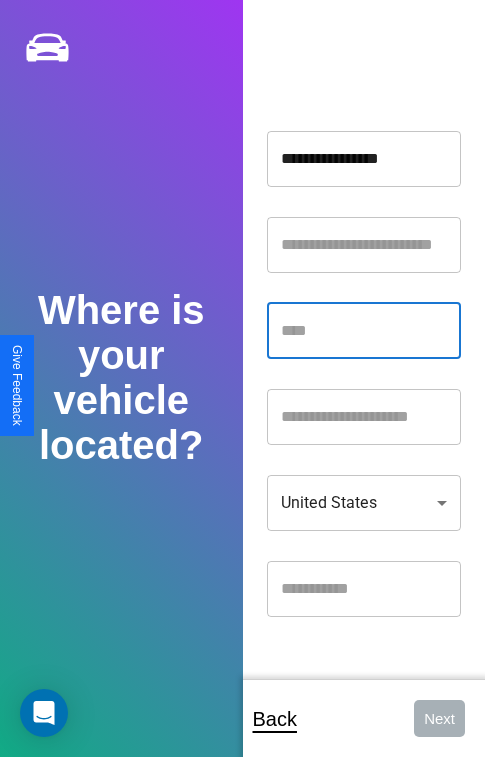 click at bounding box center [364, 331] 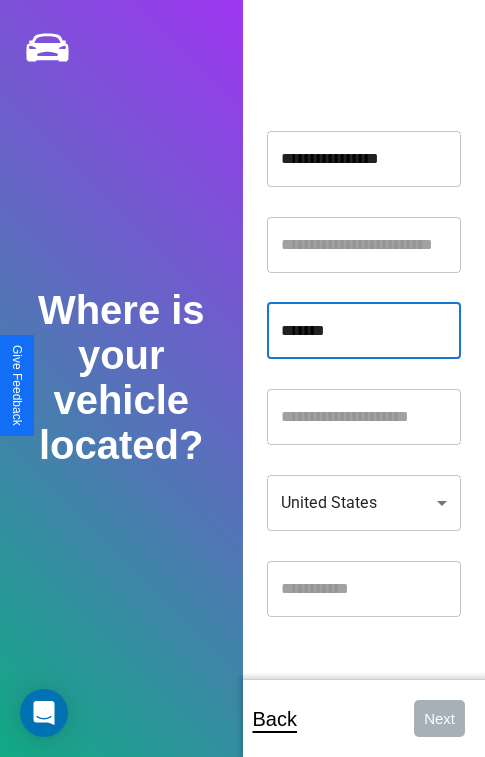 type on "*******" 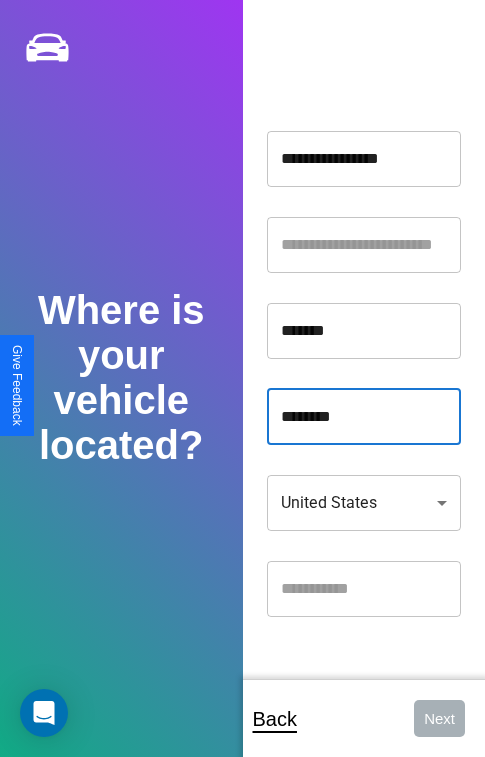 type on "********" 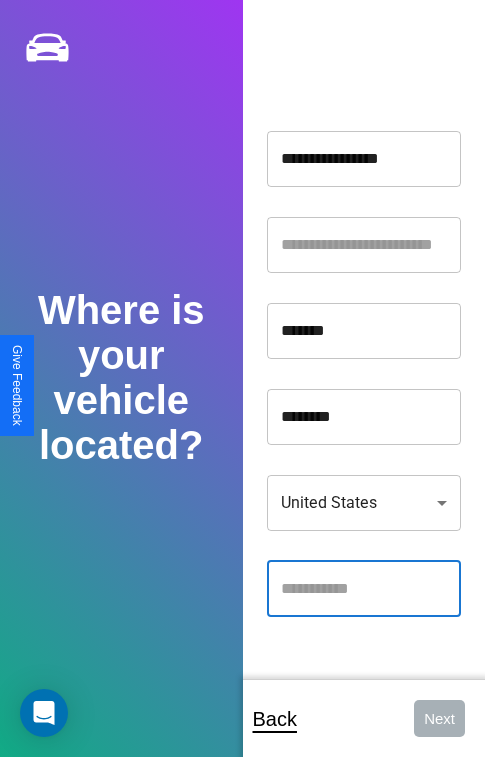click at bounding box center [364, 589] 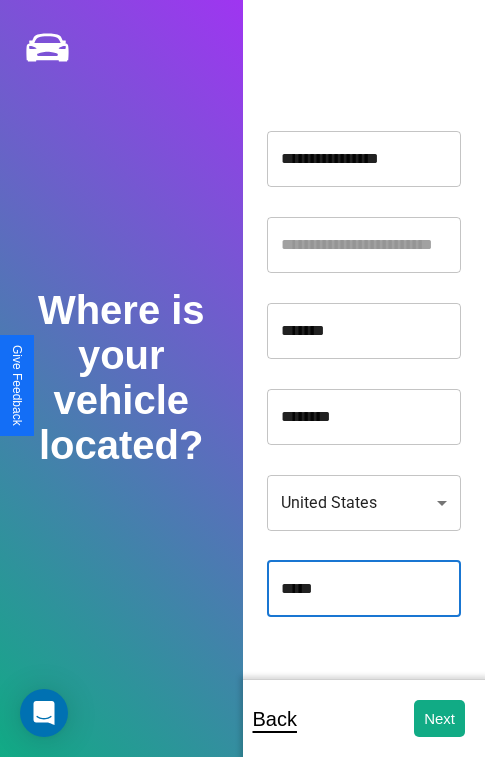 type on "*****" 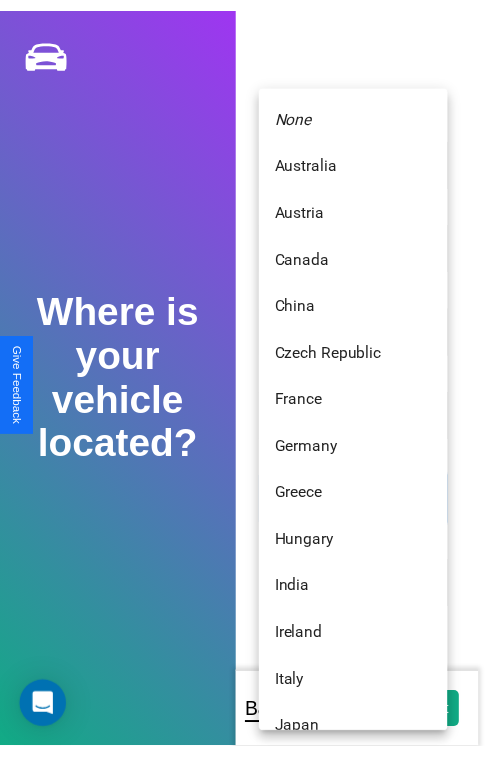 scroll, scrollTop: 459, scrollLeft: 0, axis: vertical 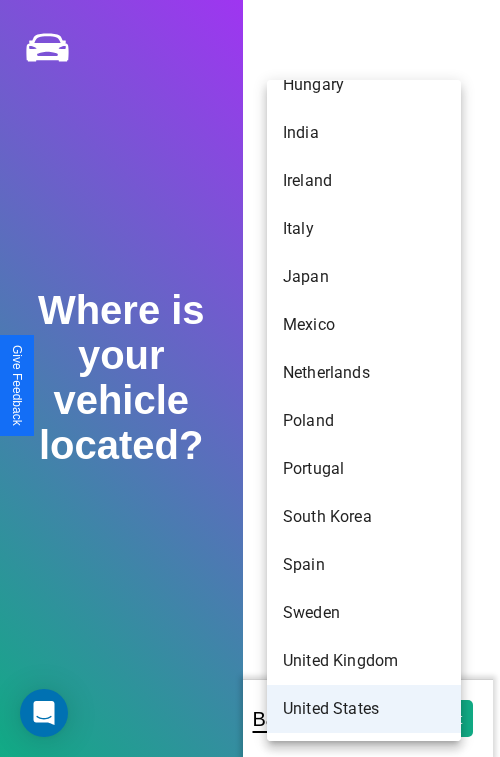 click on "United States" at bounding box center (364, 709) 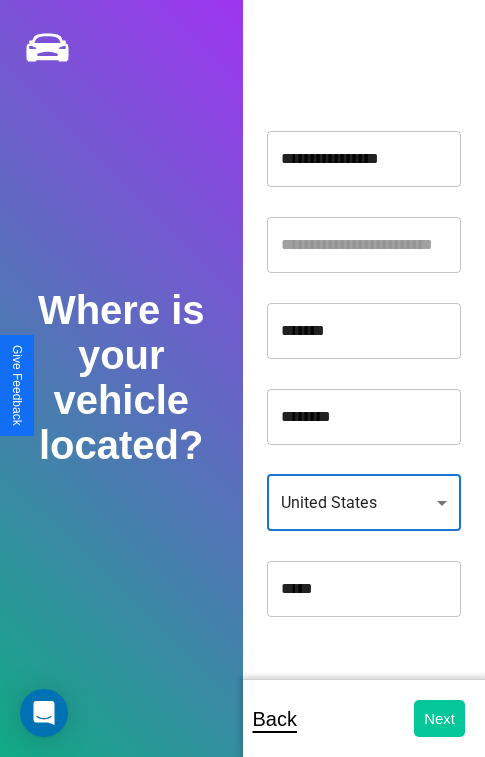 click on "Next" at bounding box center [439, 718] 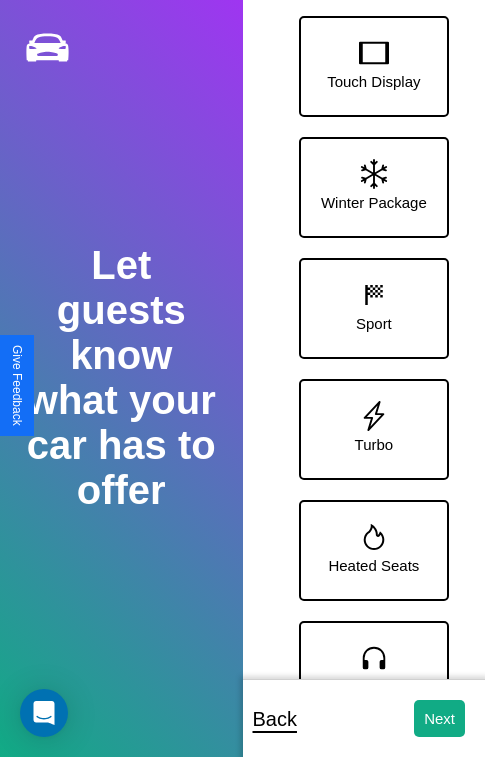 scroll, scrollTop: 128, scrollLeft: 0, axis: vertical 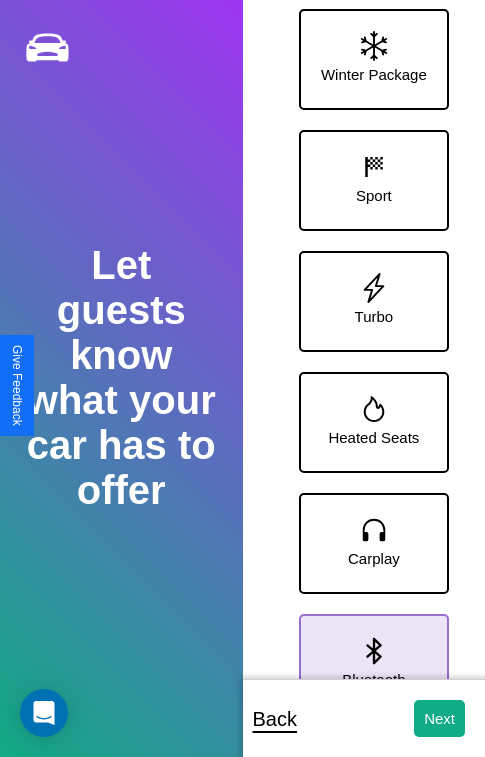 click 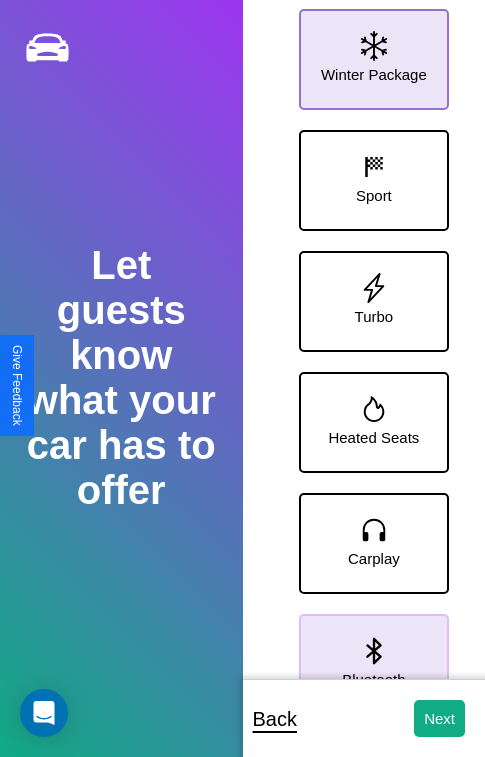 click 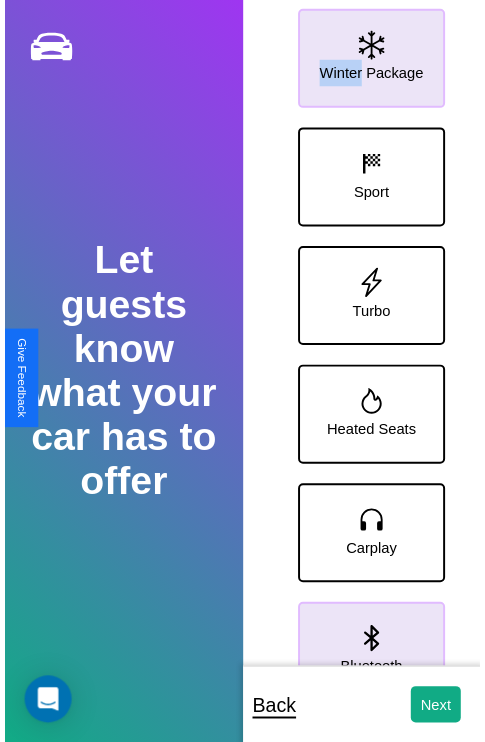 scroll, scrollTop: 0, scrollLeft: 0, axis: both 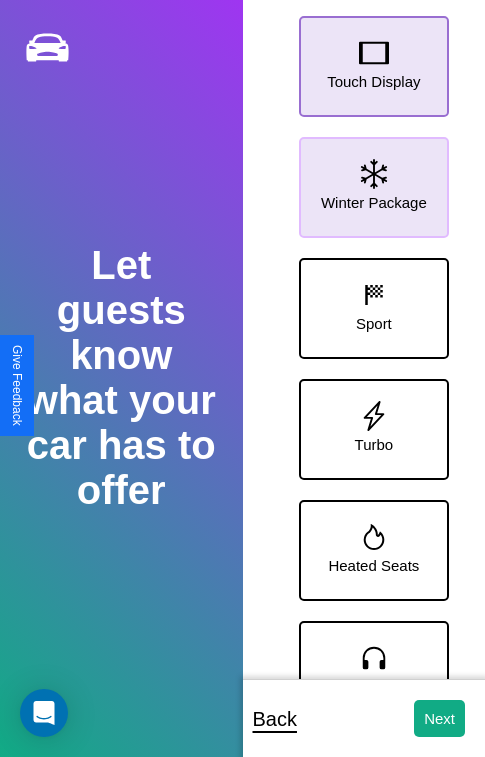 click 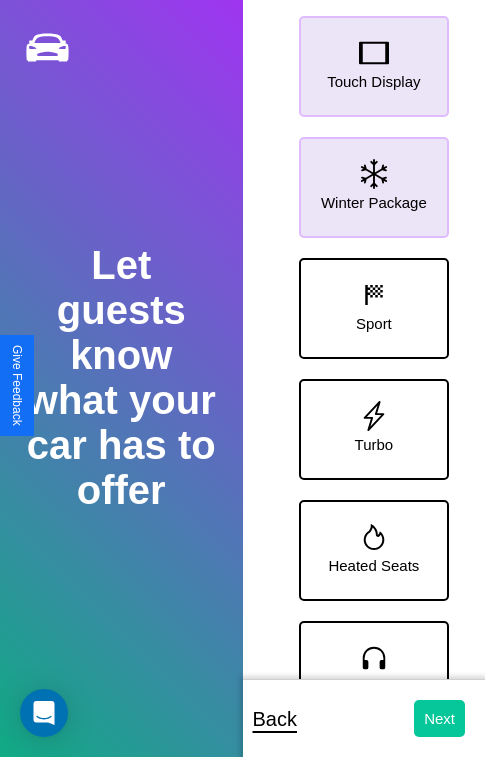 click on "Next" at bounding box center [439, 718] 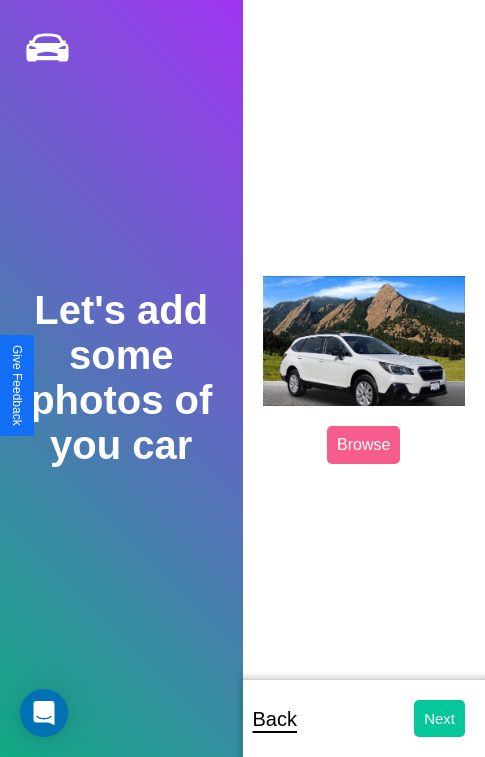 click on "Next" at bounding box center [439, 718] 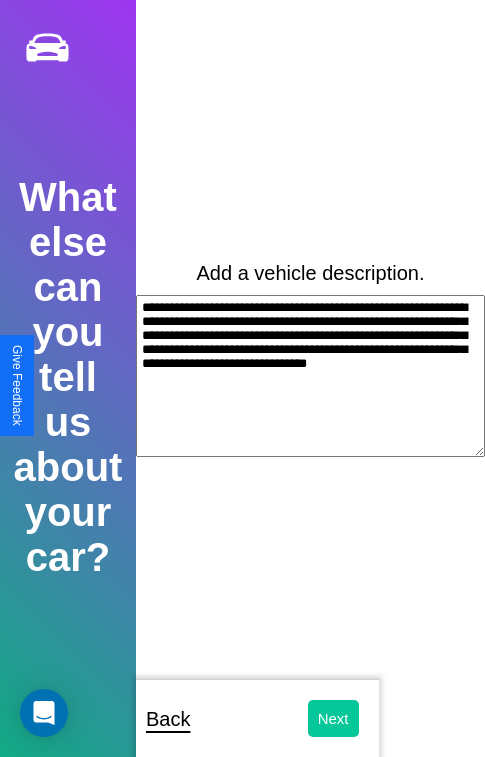type on "**********" 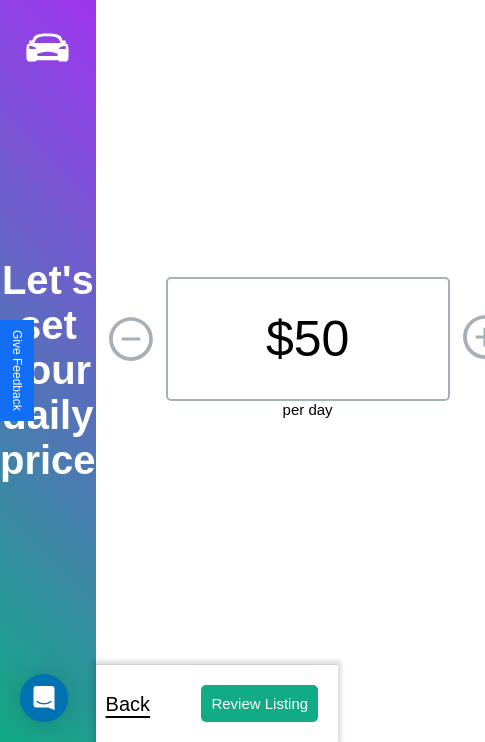 click on "$ 50" at bounding box center (308, 339) 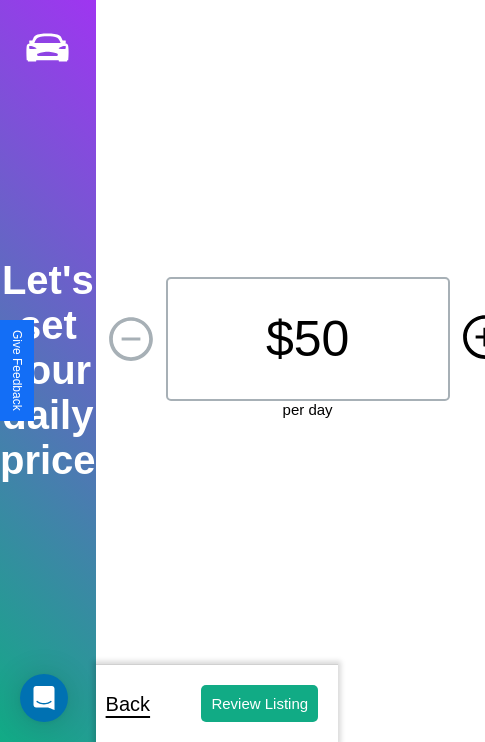 click 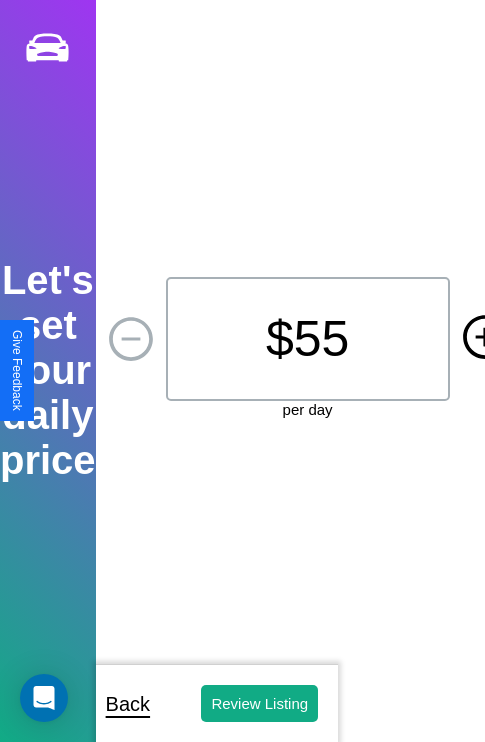 click 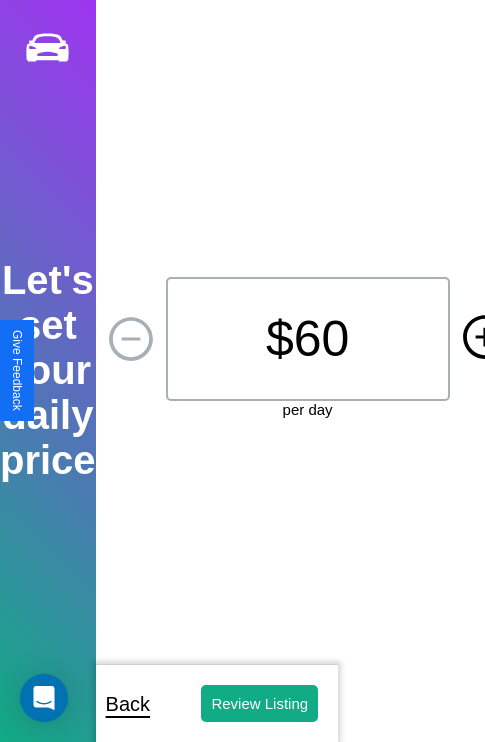 click 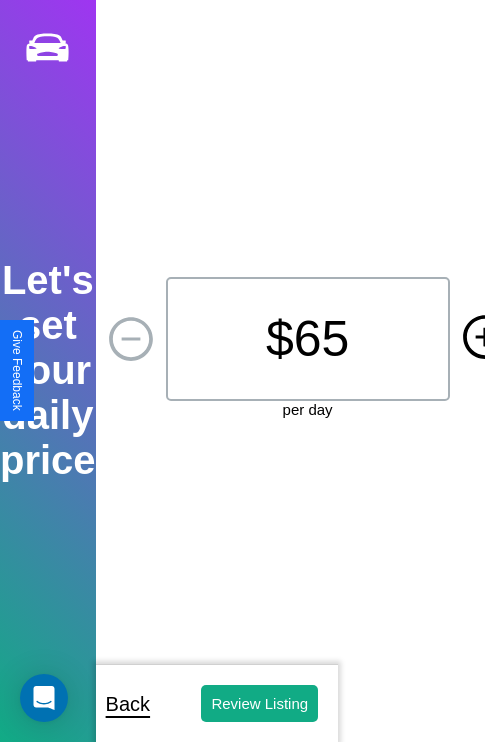 click 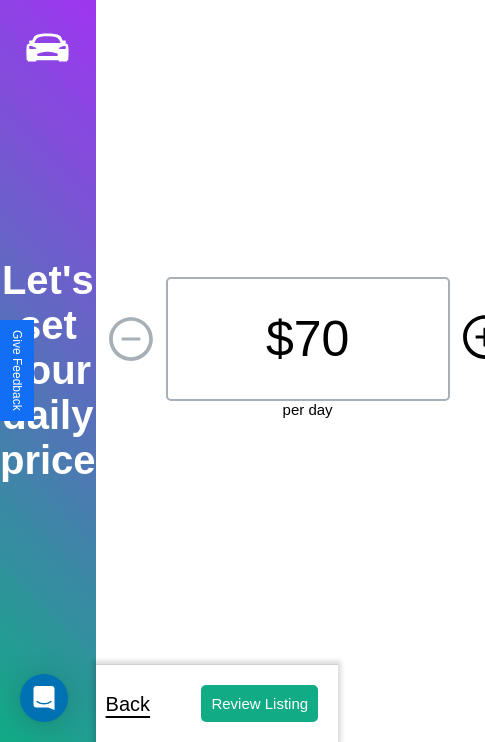 click 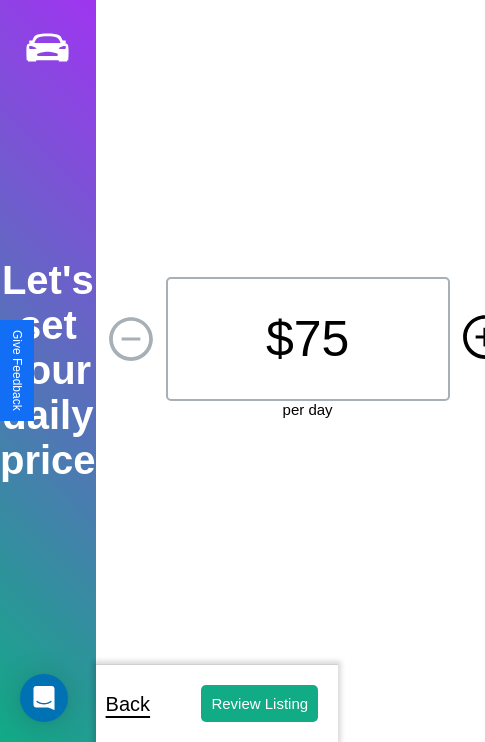 click 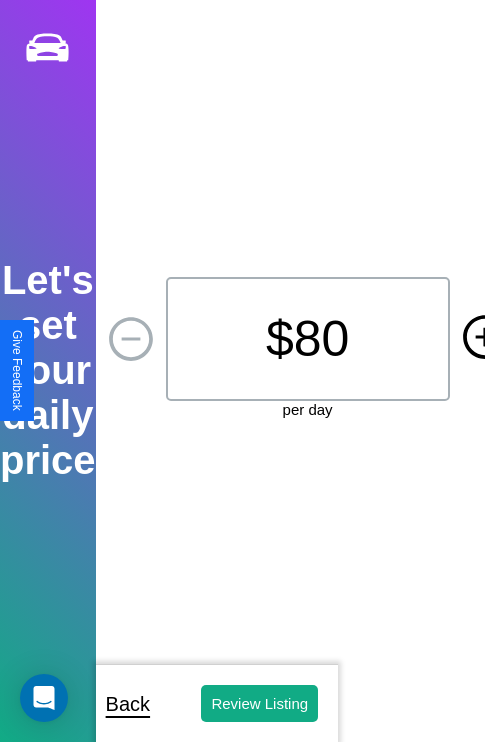 click 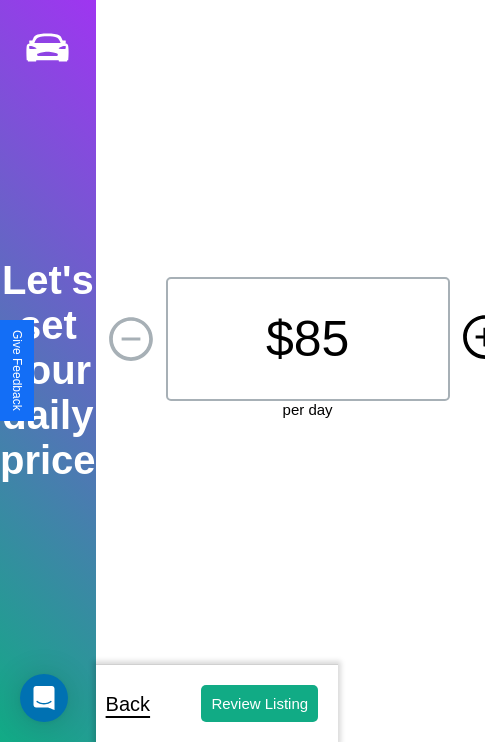 click 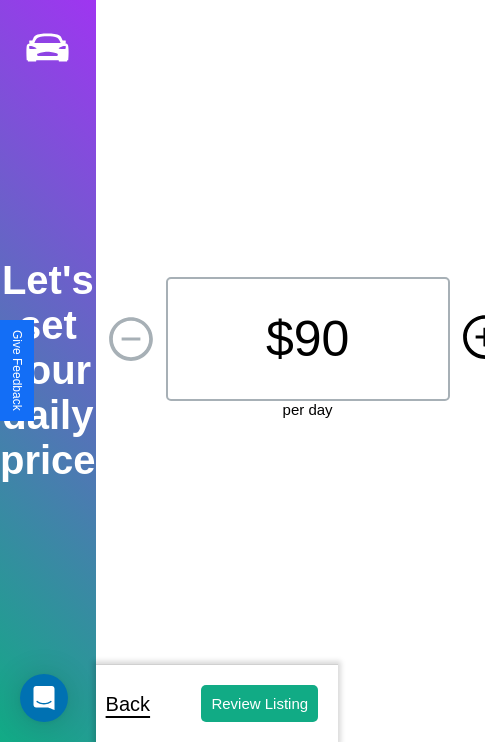 click 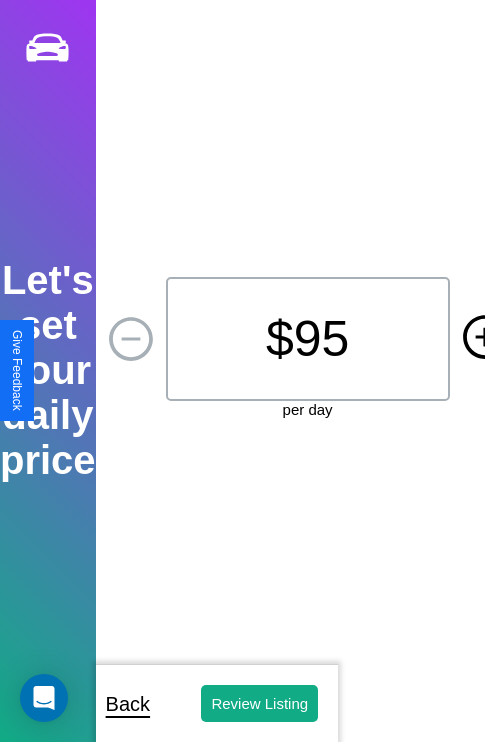 click 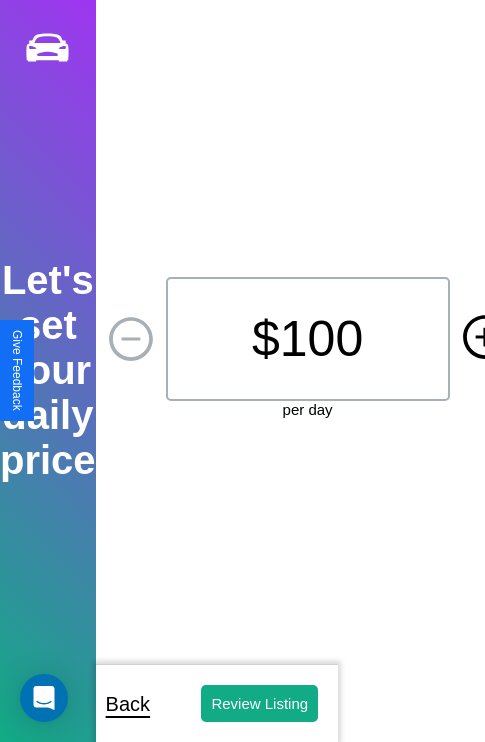 click 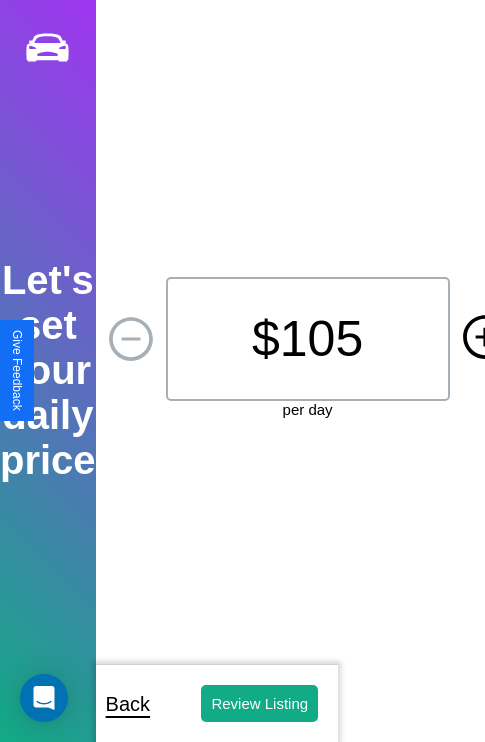 click 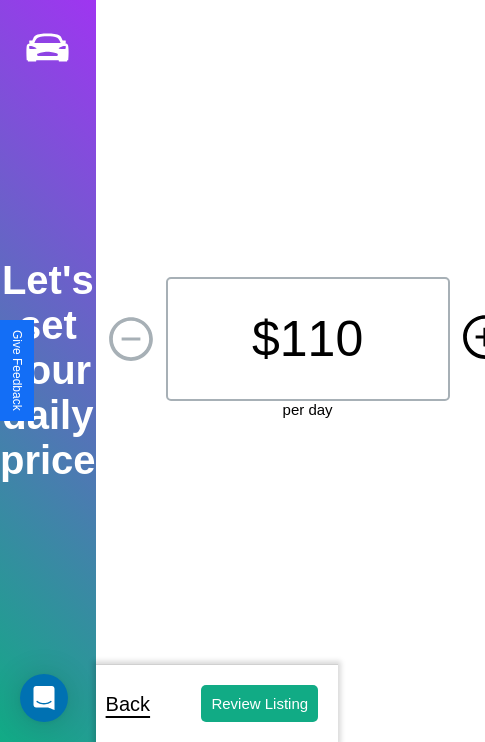 click 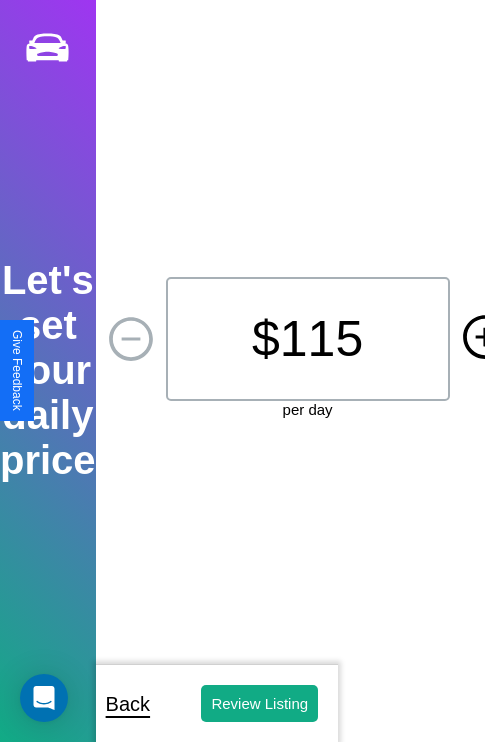 click 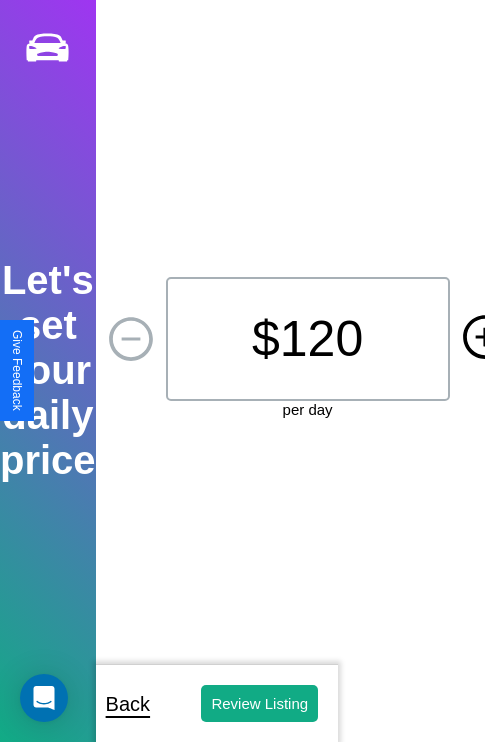 click 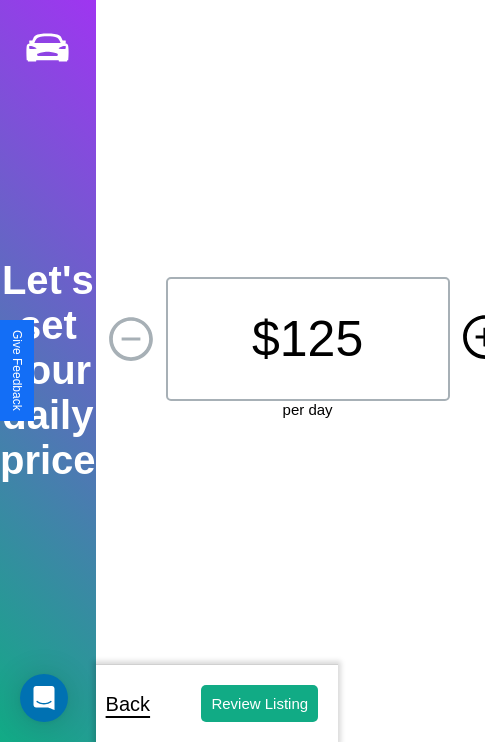 click 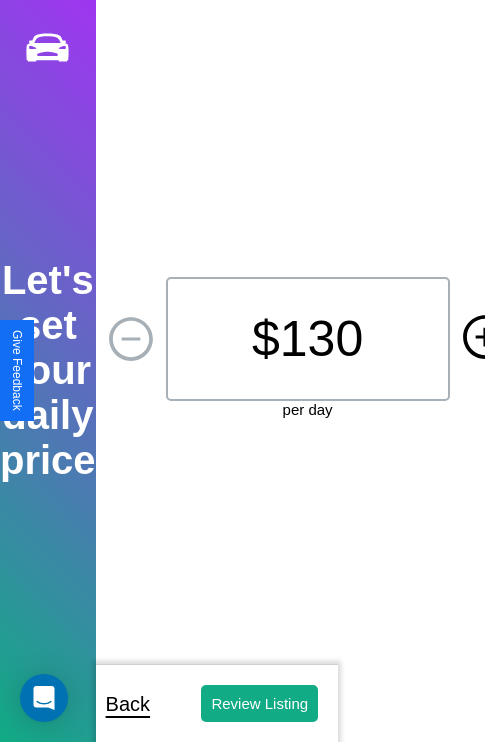 click 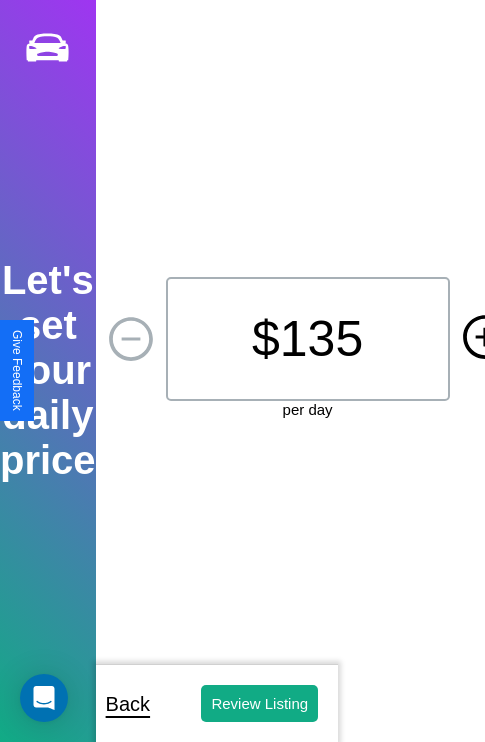 click 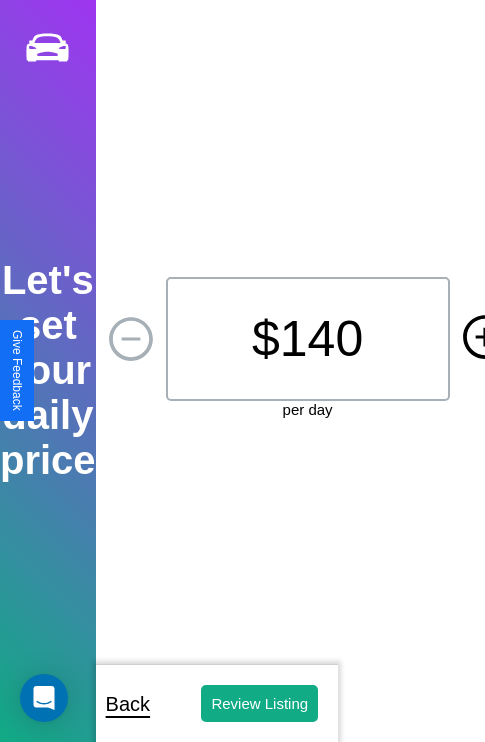 click 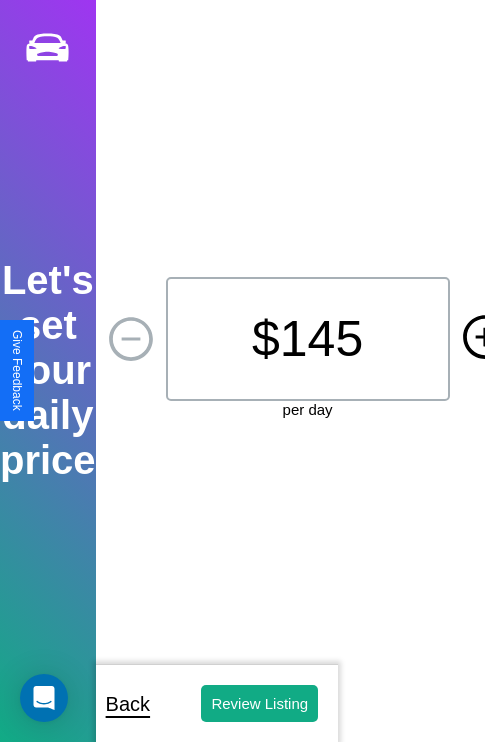 click 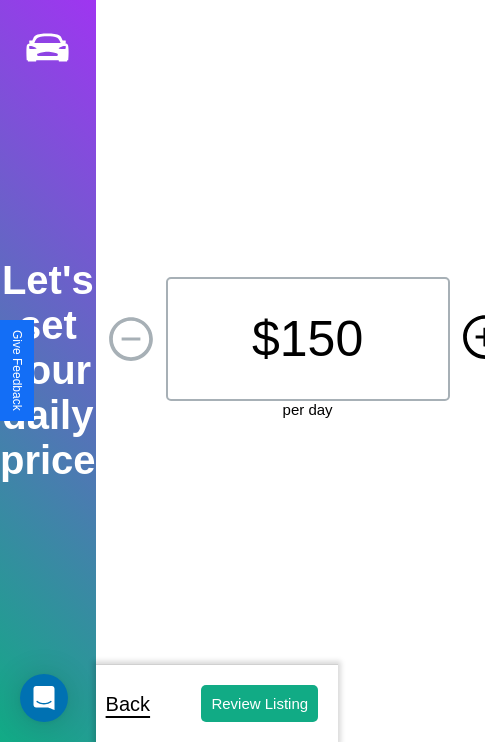click 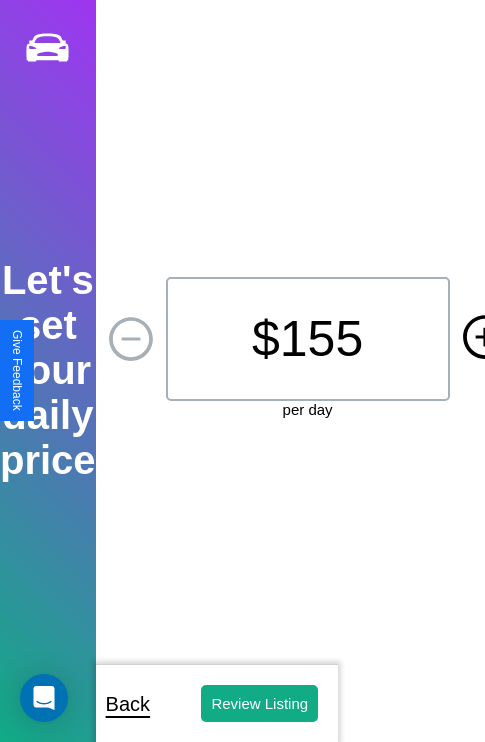 click 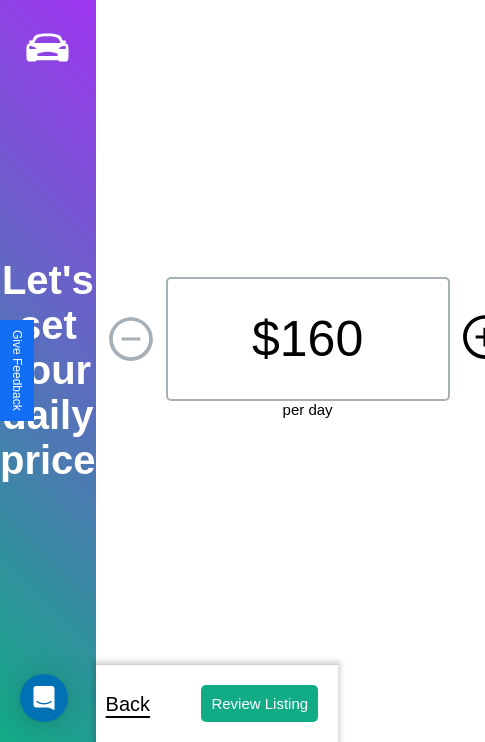click 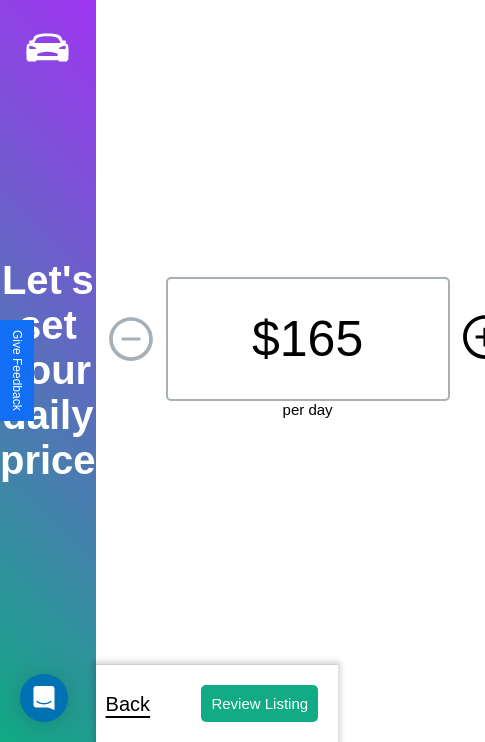 click 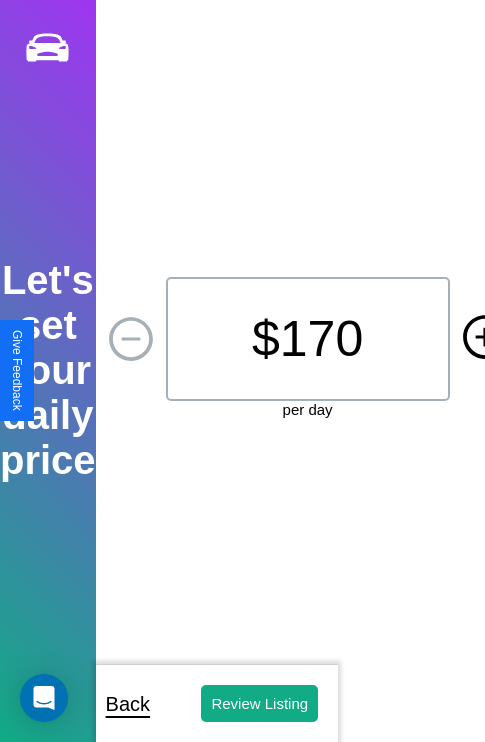 click 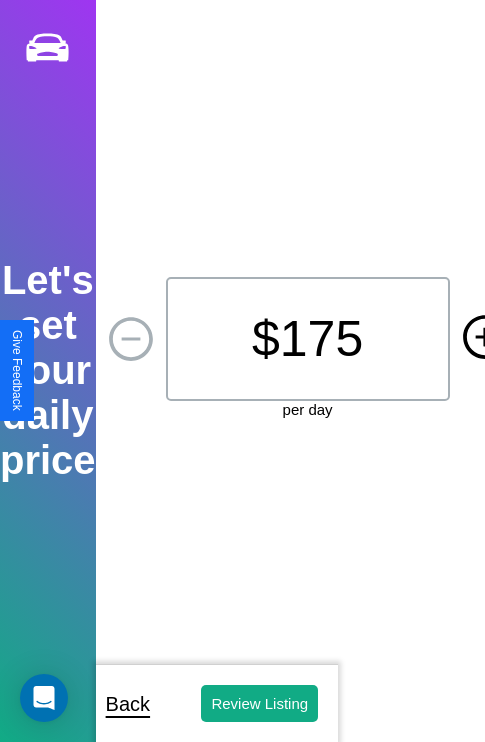 click 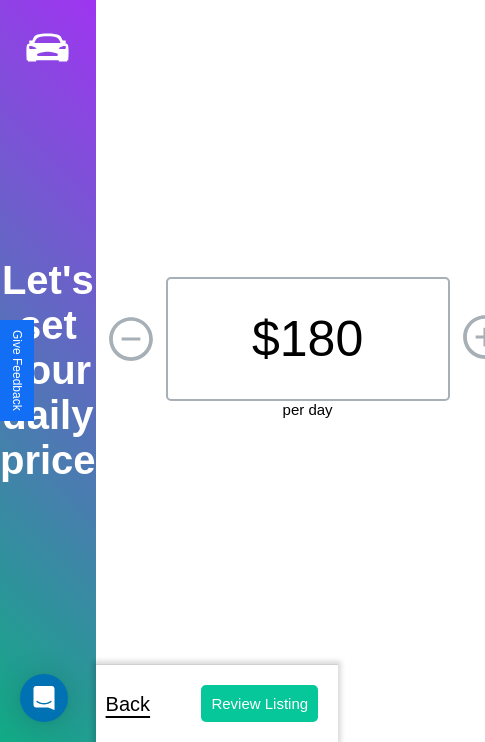 click on "Review Listing" at bounding box center [259, 703] 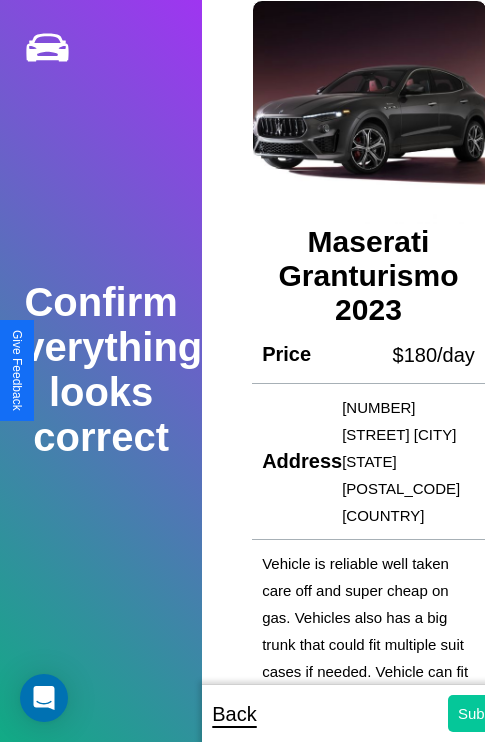 click on "Submit" at bounding box center (481, 713) 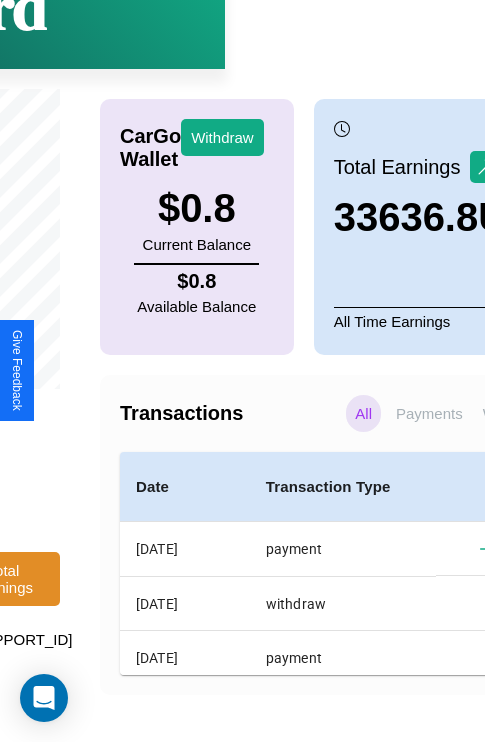 scroll, scrollTop: 151, scrollLeft: 273, axis: both 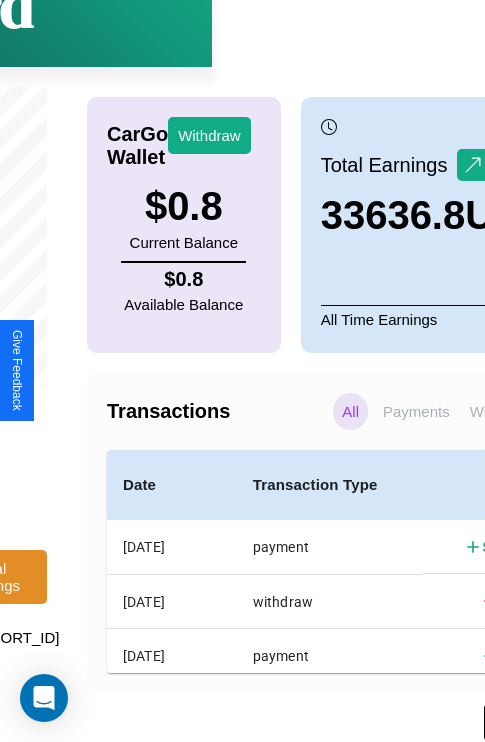 click on "Bank Info" at bounding box center (526, 722) 